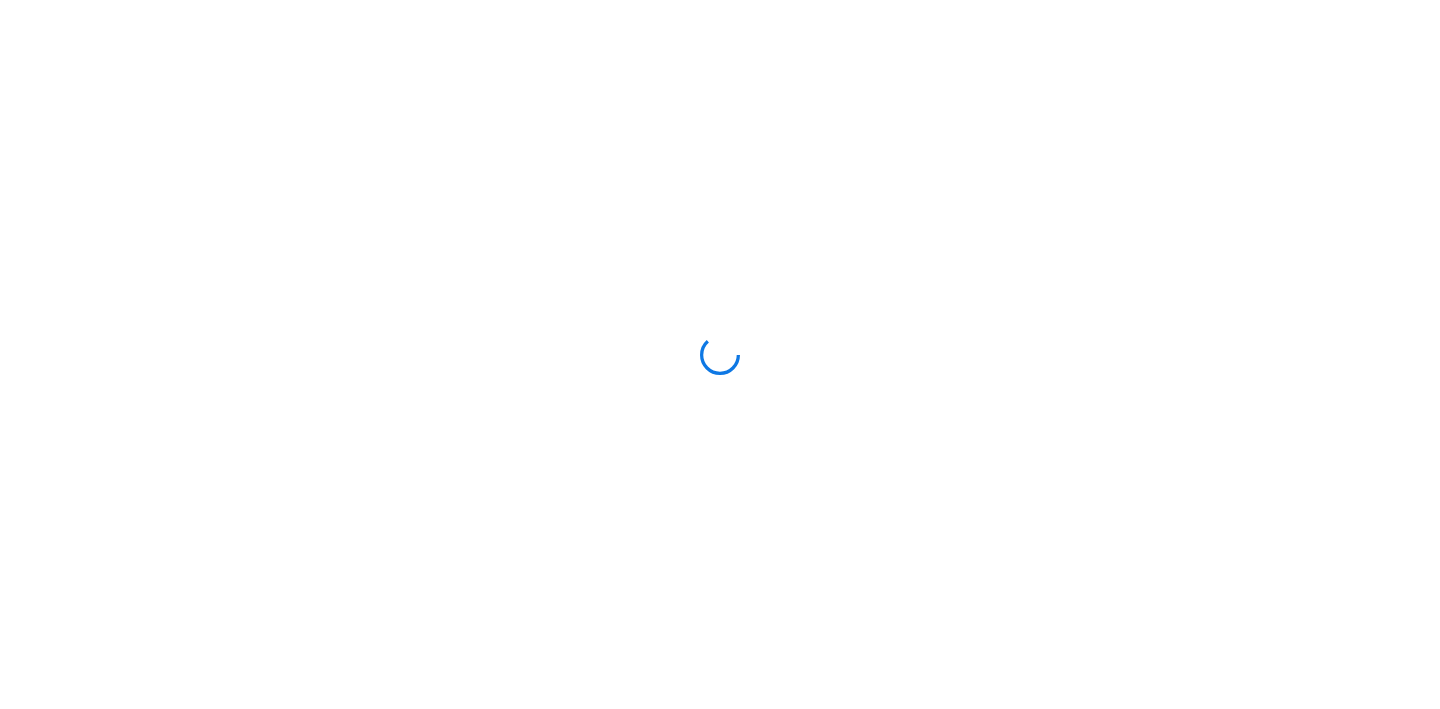 scroll, scrollTop: 0, scrollLeft: 0, axis: both 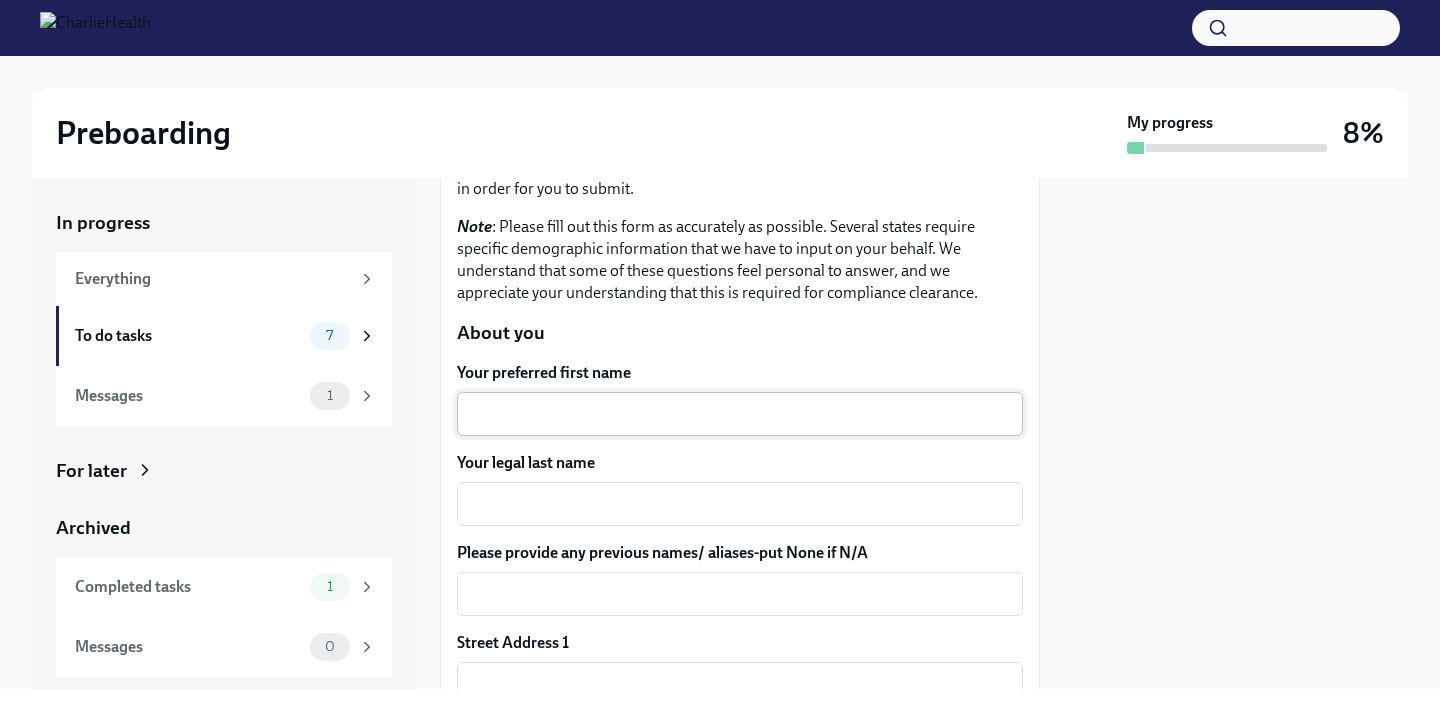 click on "Your preferred first name" at bounding box center (740, 414) 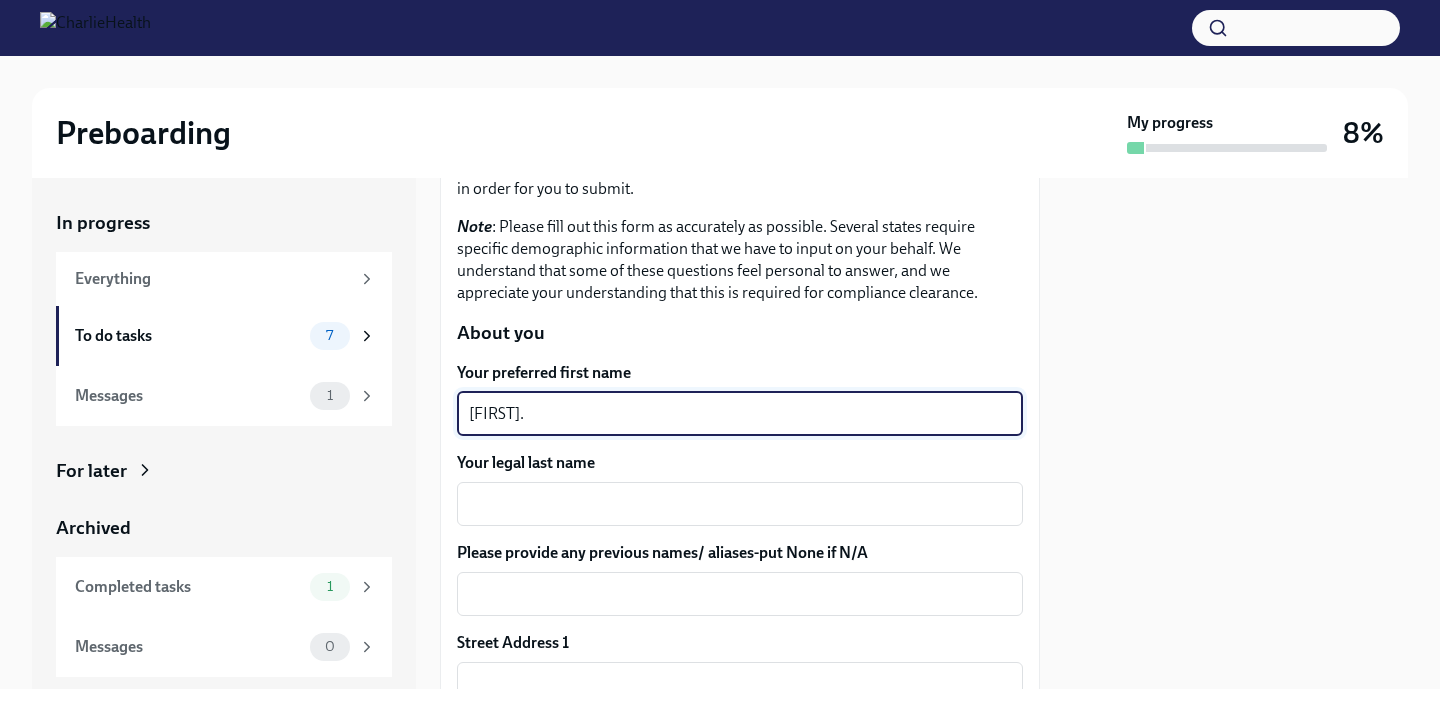 type on "[FIRST]." 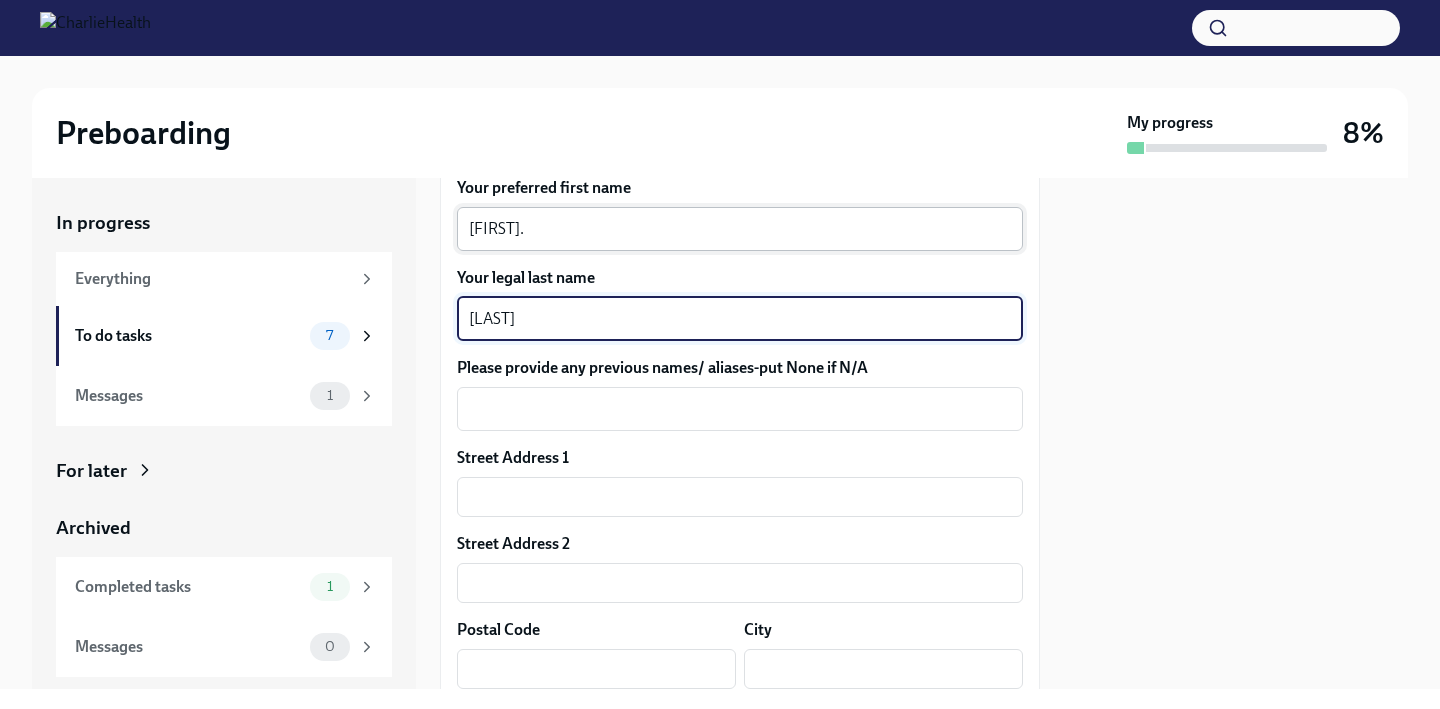 scroll, scrollTop: 382, scrollLeft: 0, axis: vertical 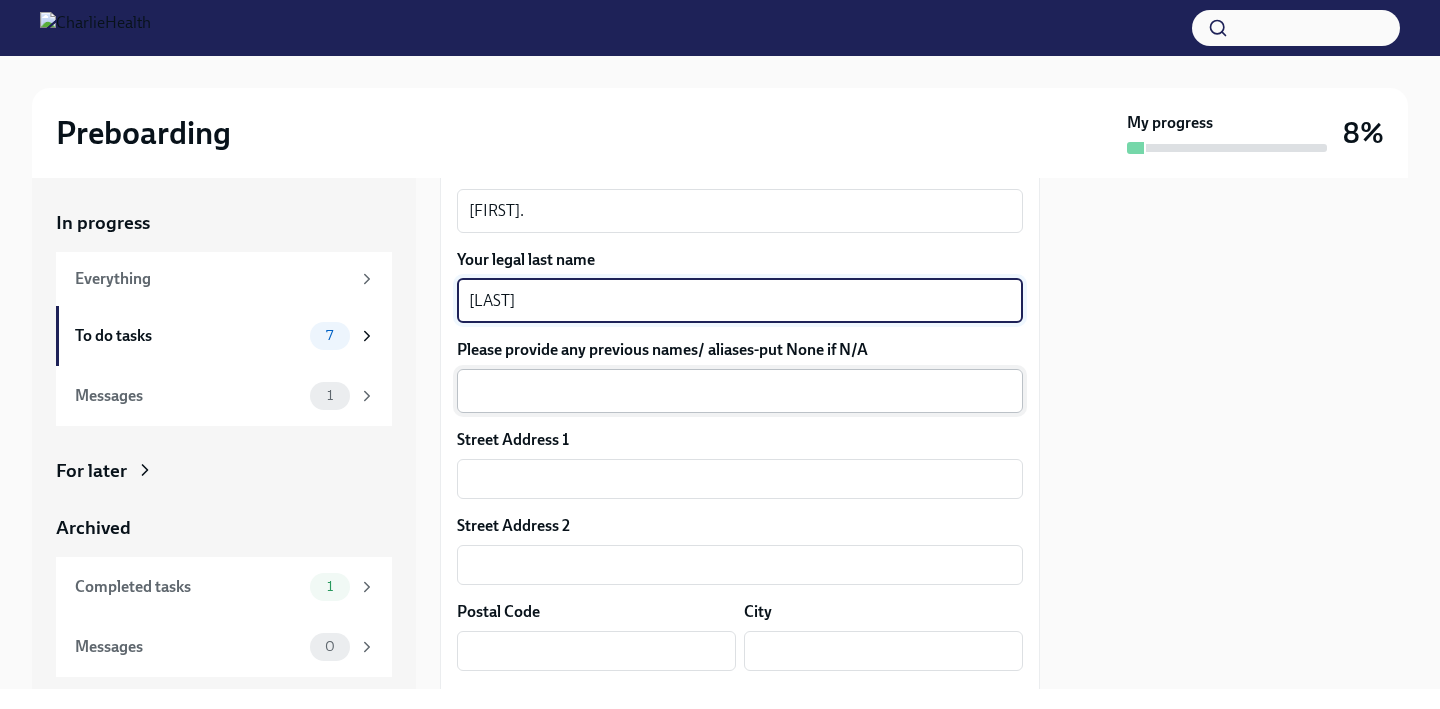 type on "[LAST]" 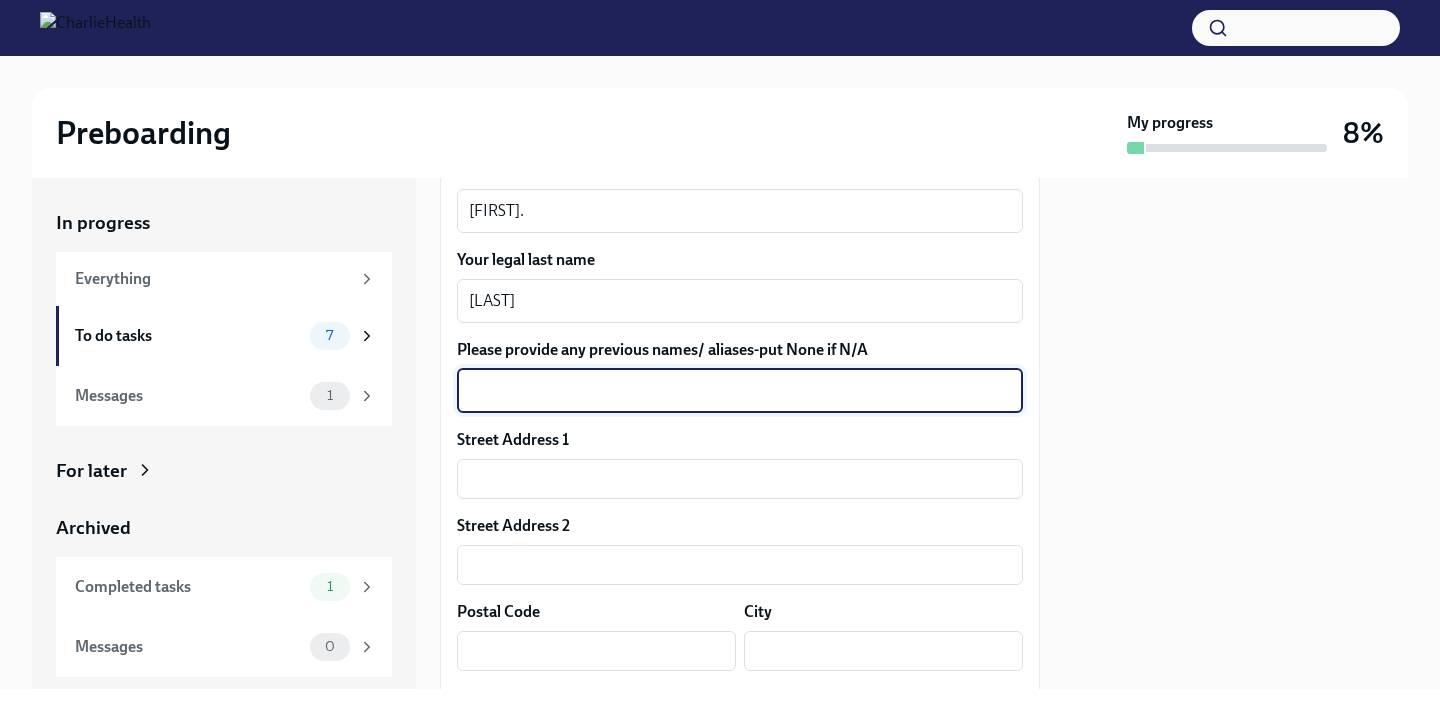 click on "Please provide any previous names/ aliases-put None if N/A" at bounding box center (740, 391) 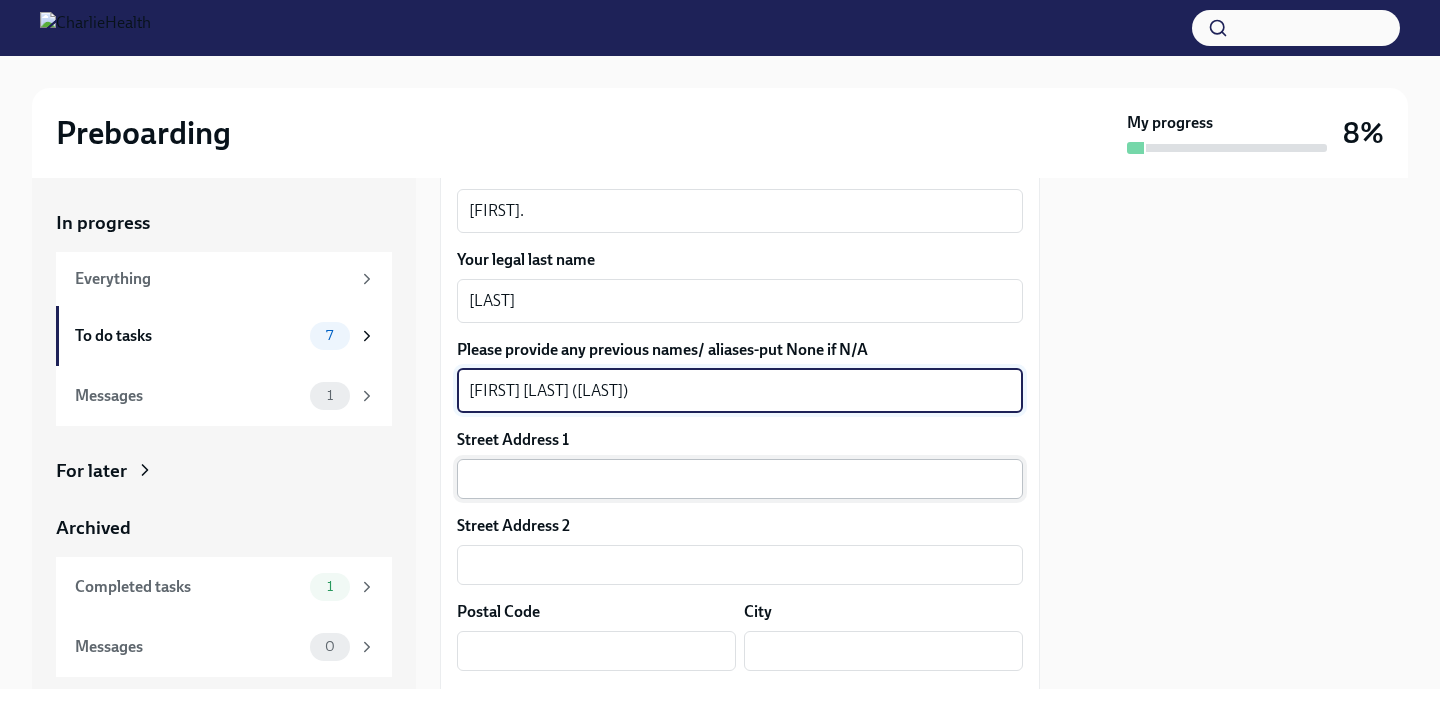 type on "[FIRST] [LAST] ([LAST])" 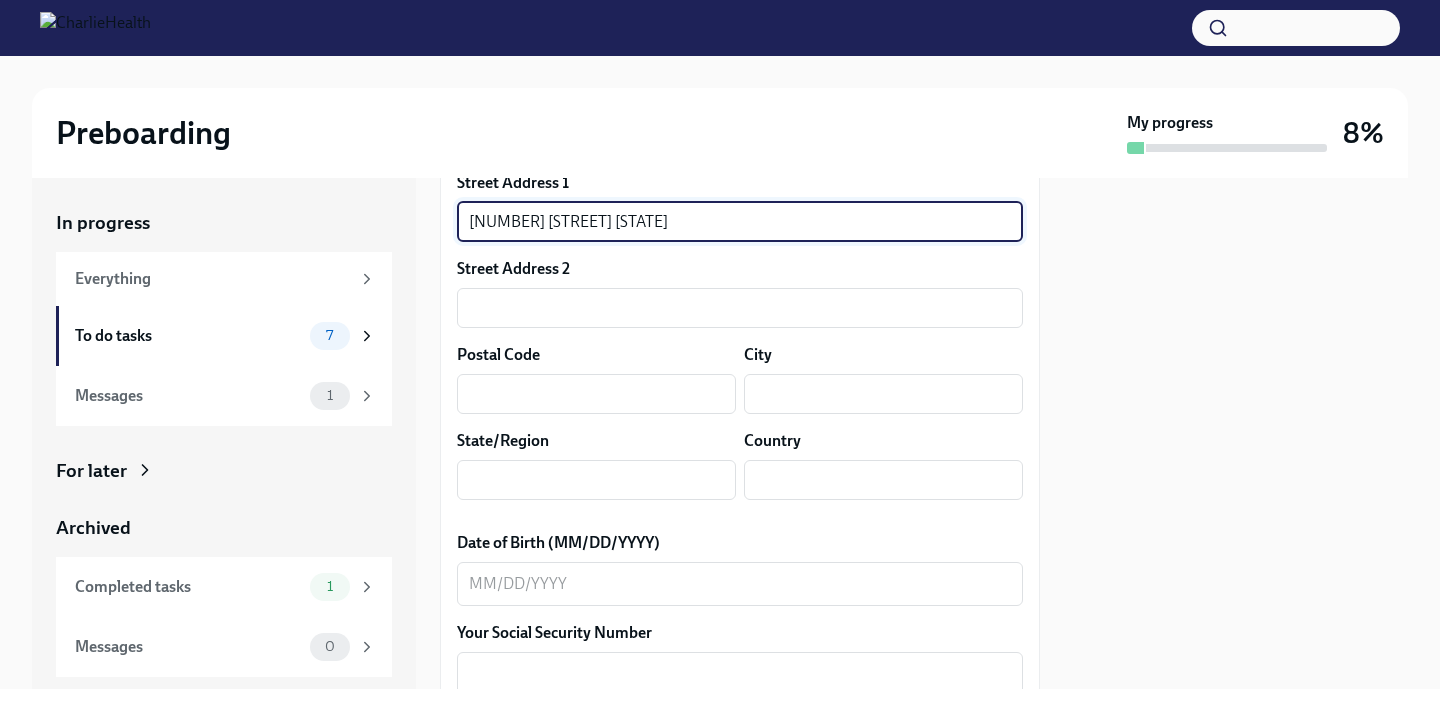 scroll, scrollTop: 661, scrollLeft: 0, axis: vertical 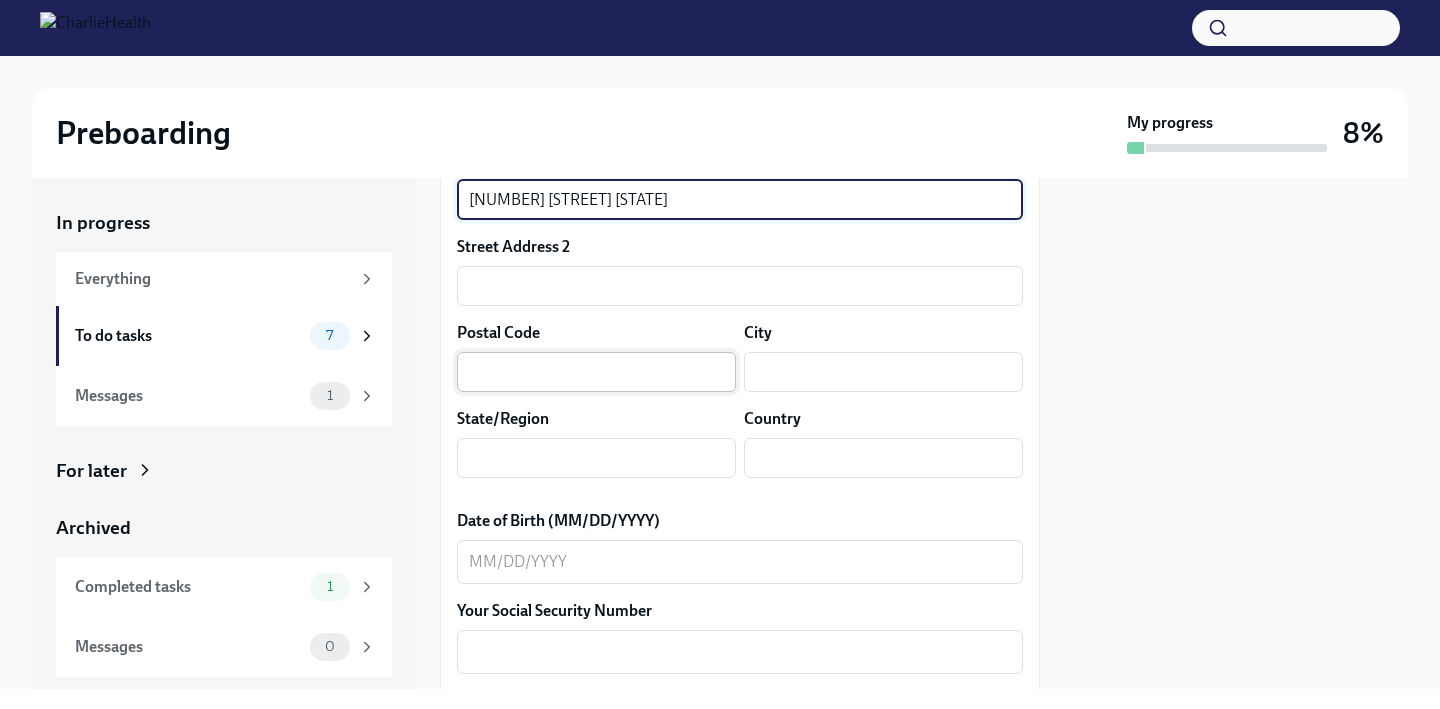 type on "[NUMBER] [STREET] [STATE]" 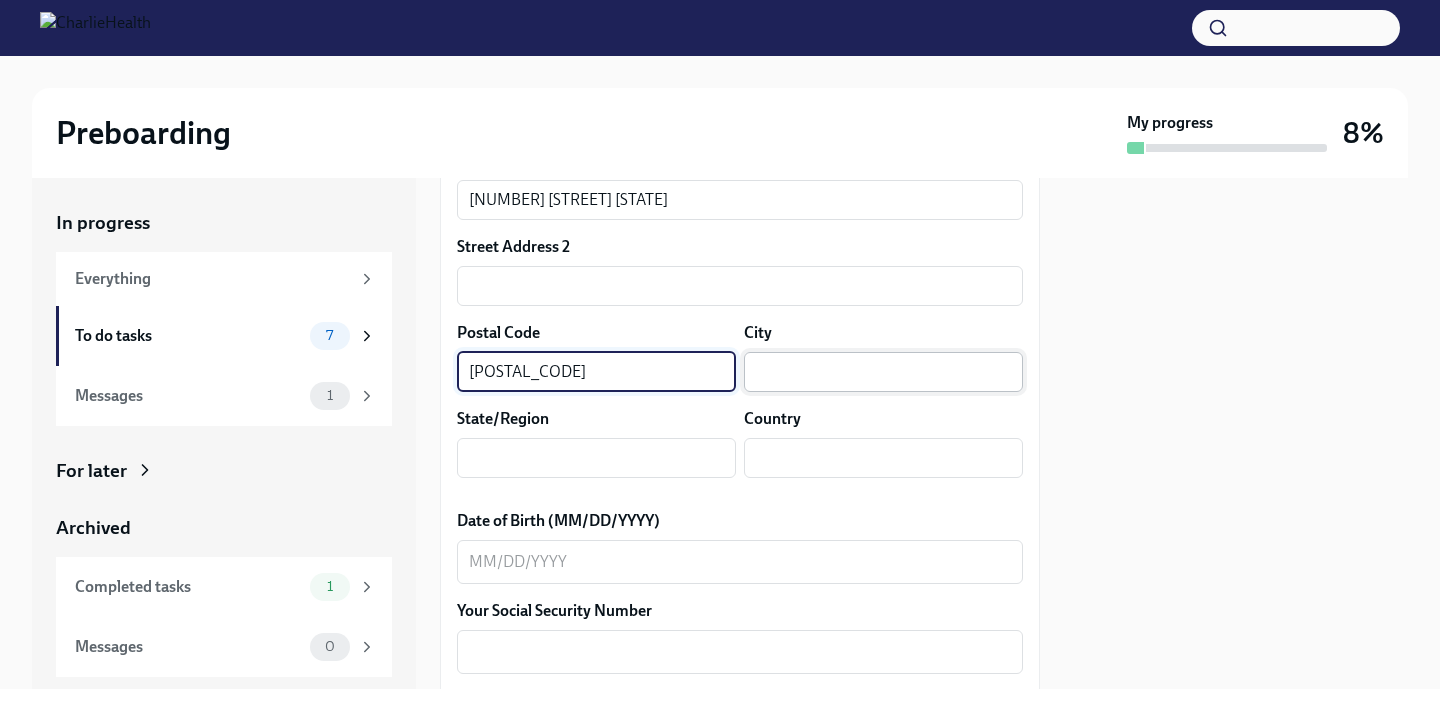 type on "[POSTAL_CODE]" 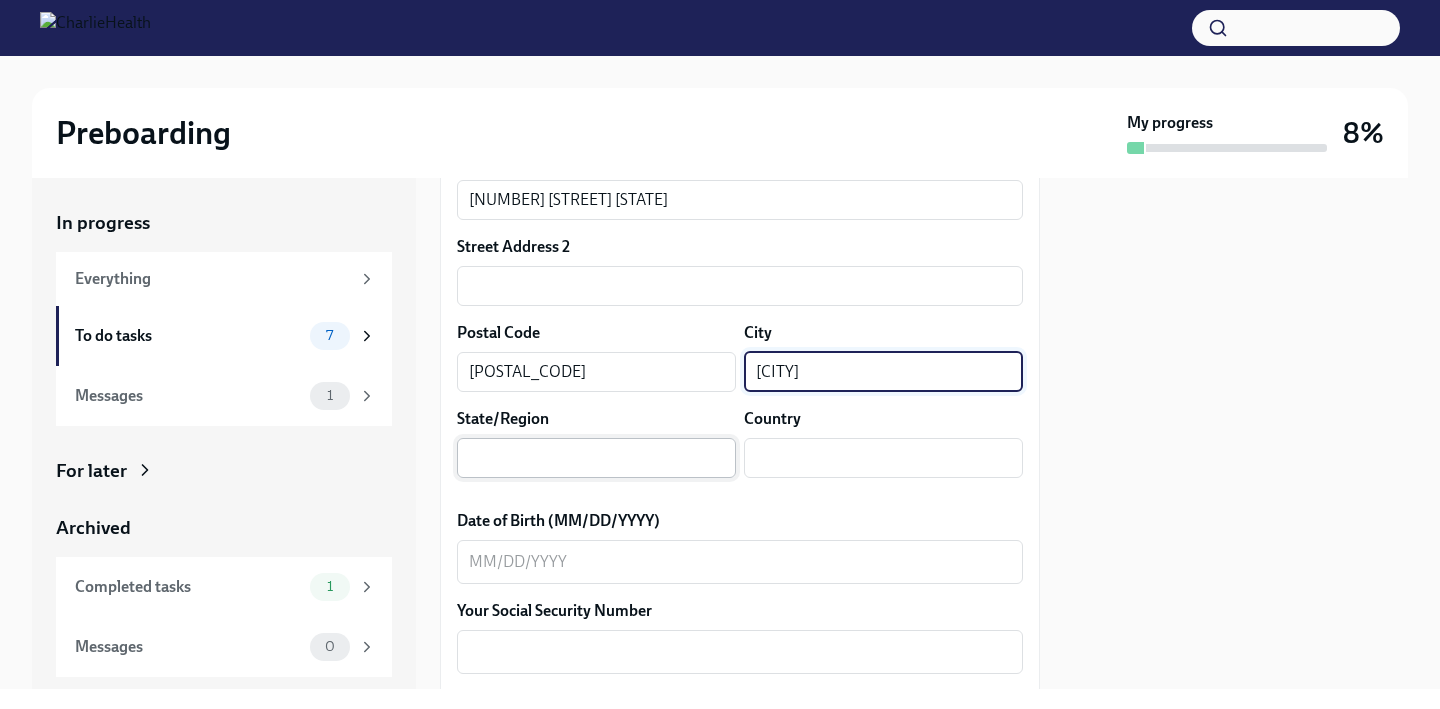 type on "[CITY]" 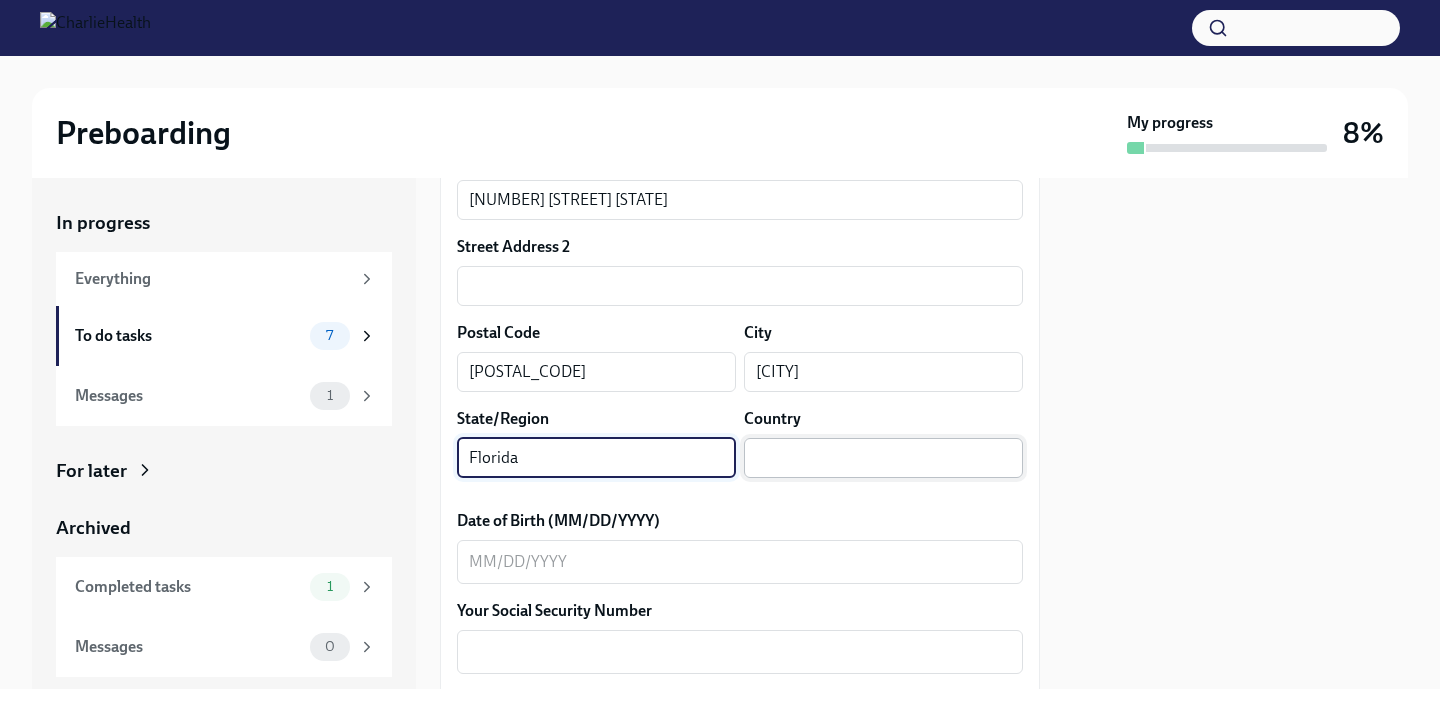 type on "Florida" 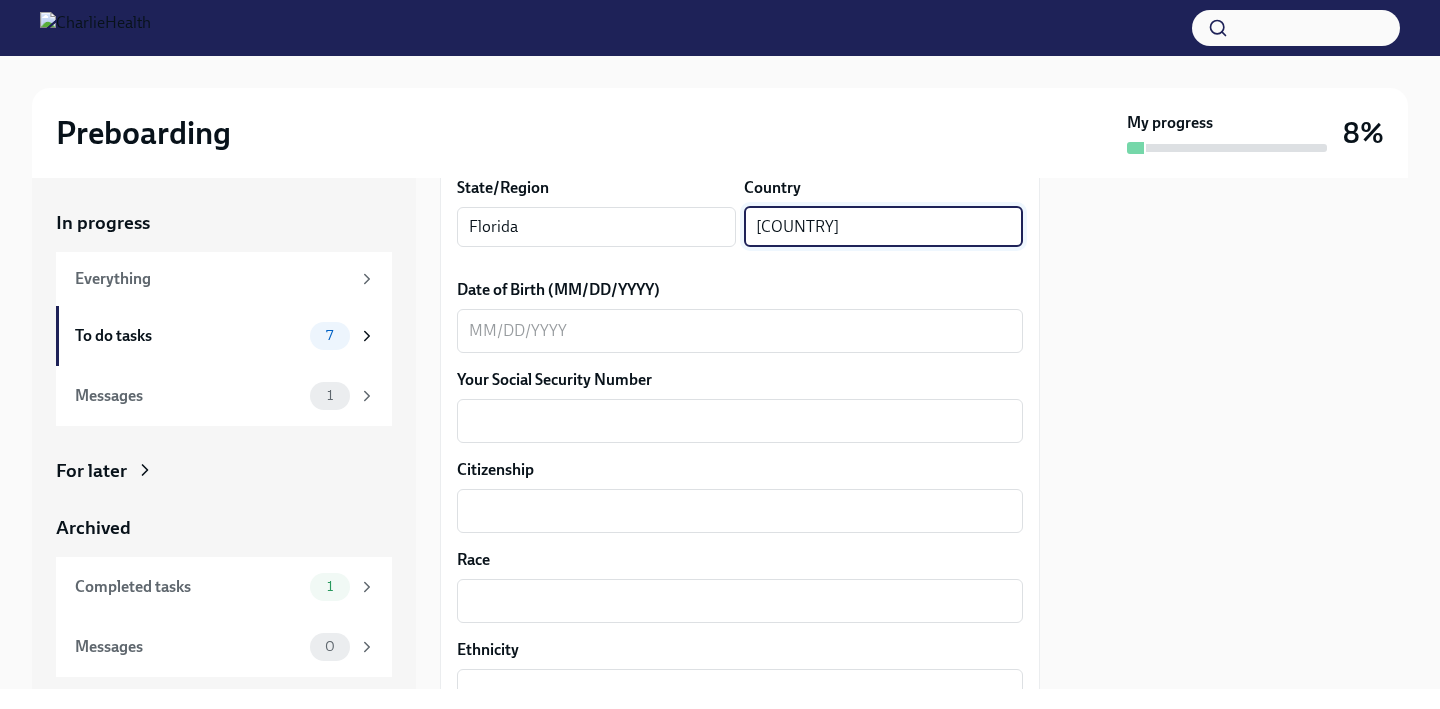 scroll, scrollTop: 903, scrollLeft: 0, axis: vertical 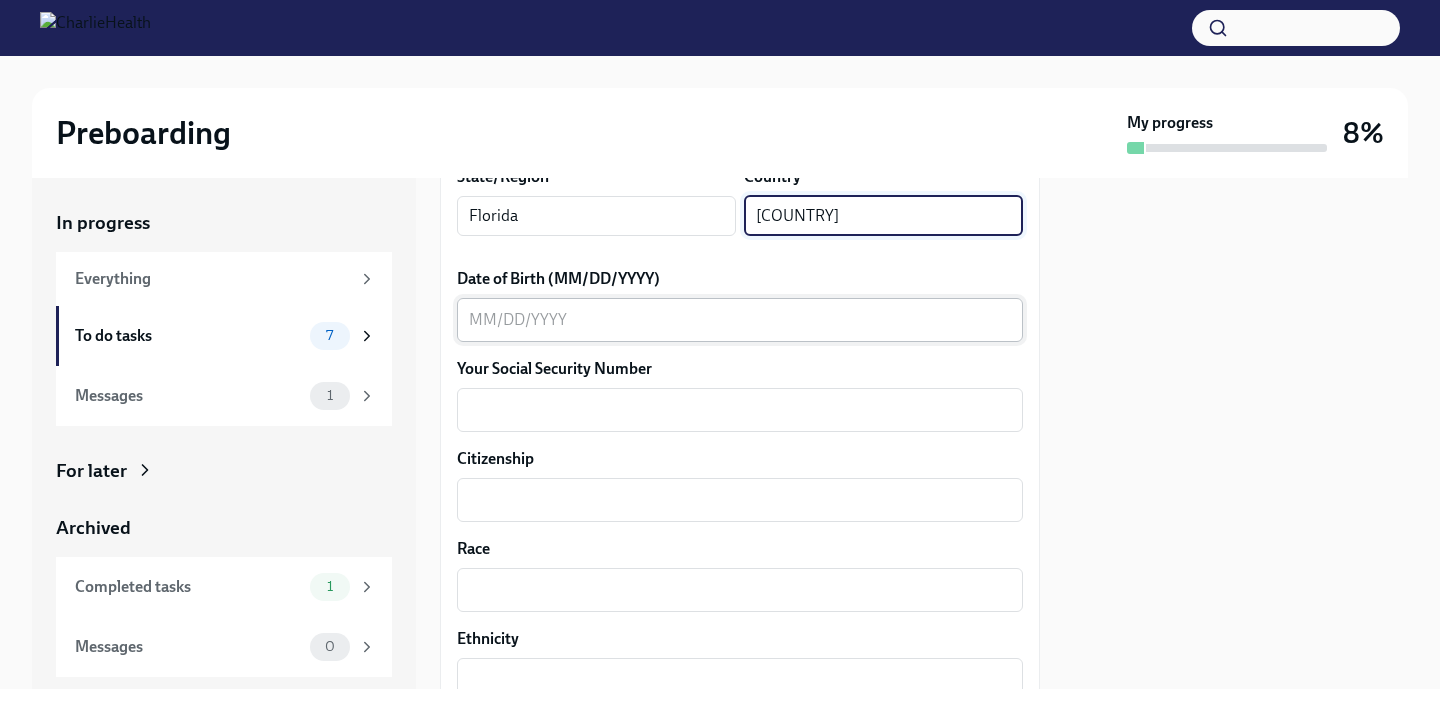type on "[COUNTRY]" 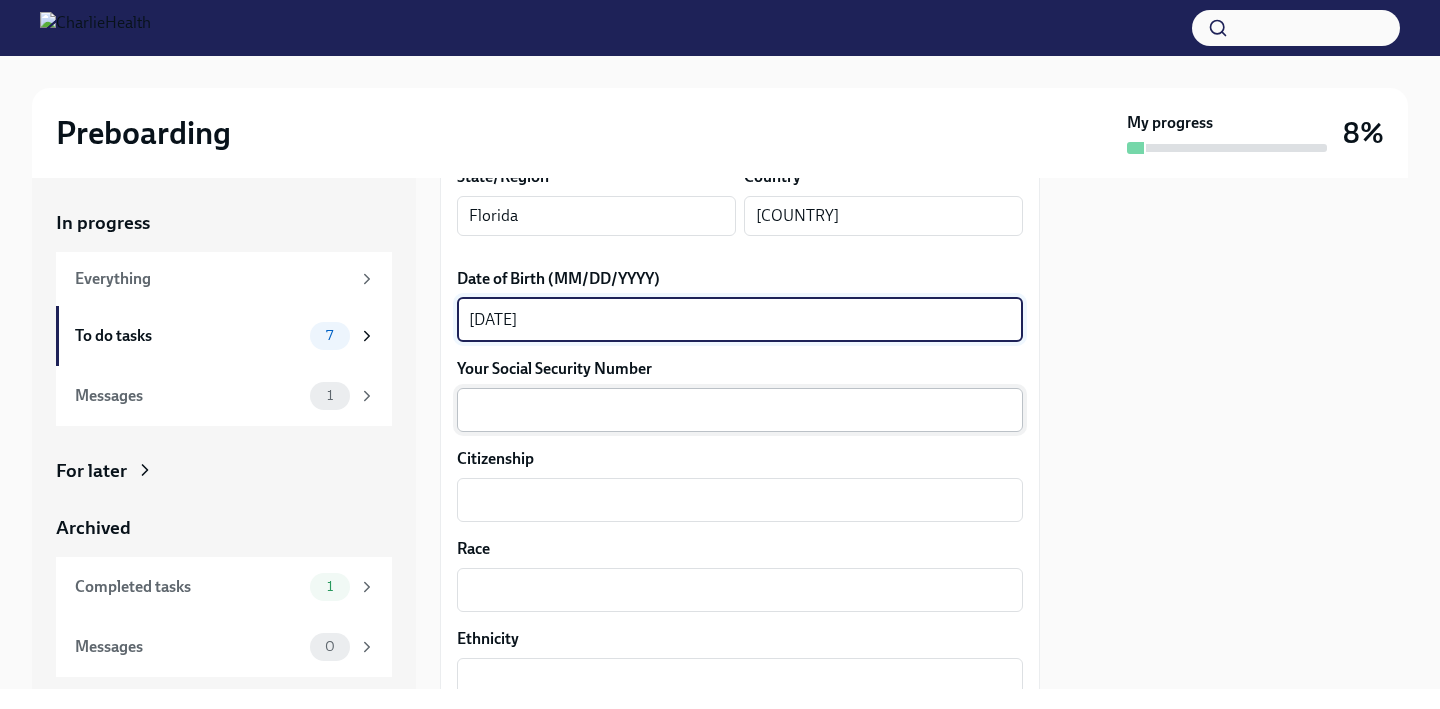 type on "[DATE]" 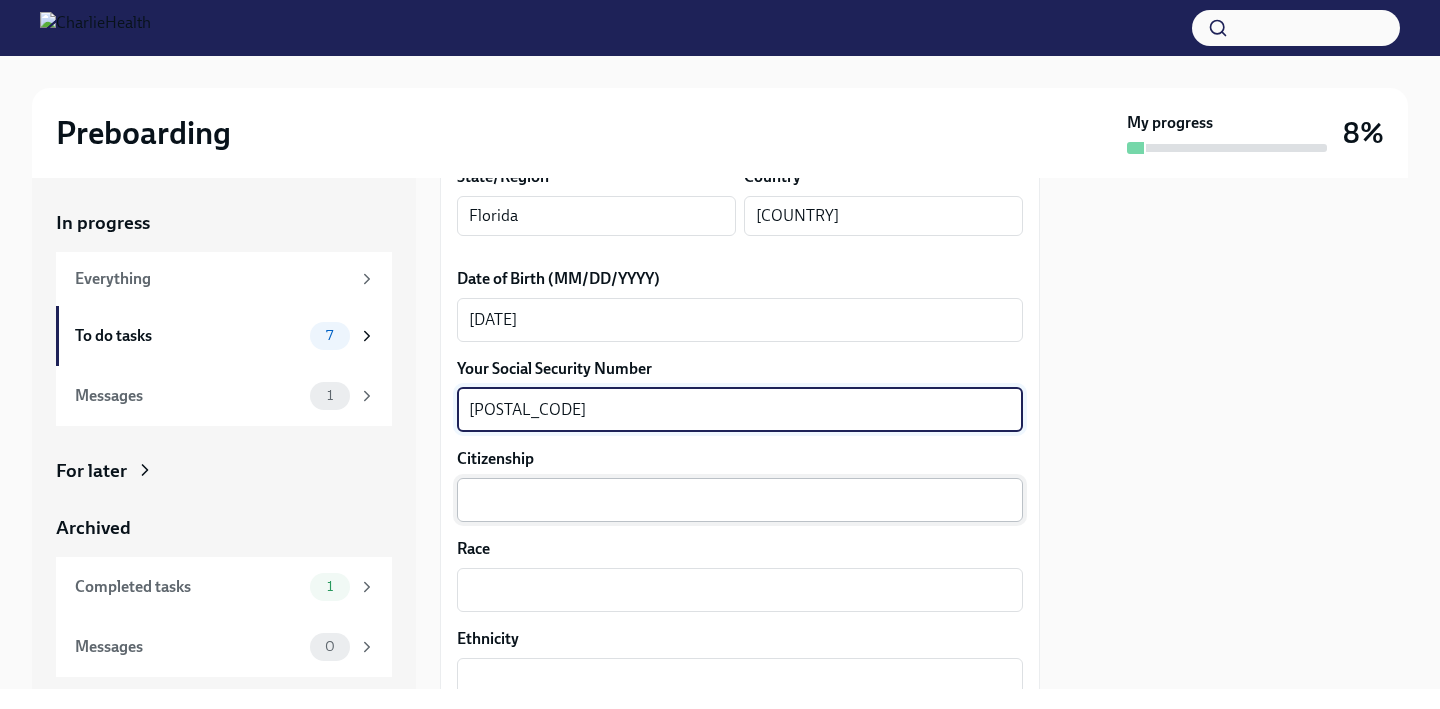 type on "[POSTAL_CODE]" 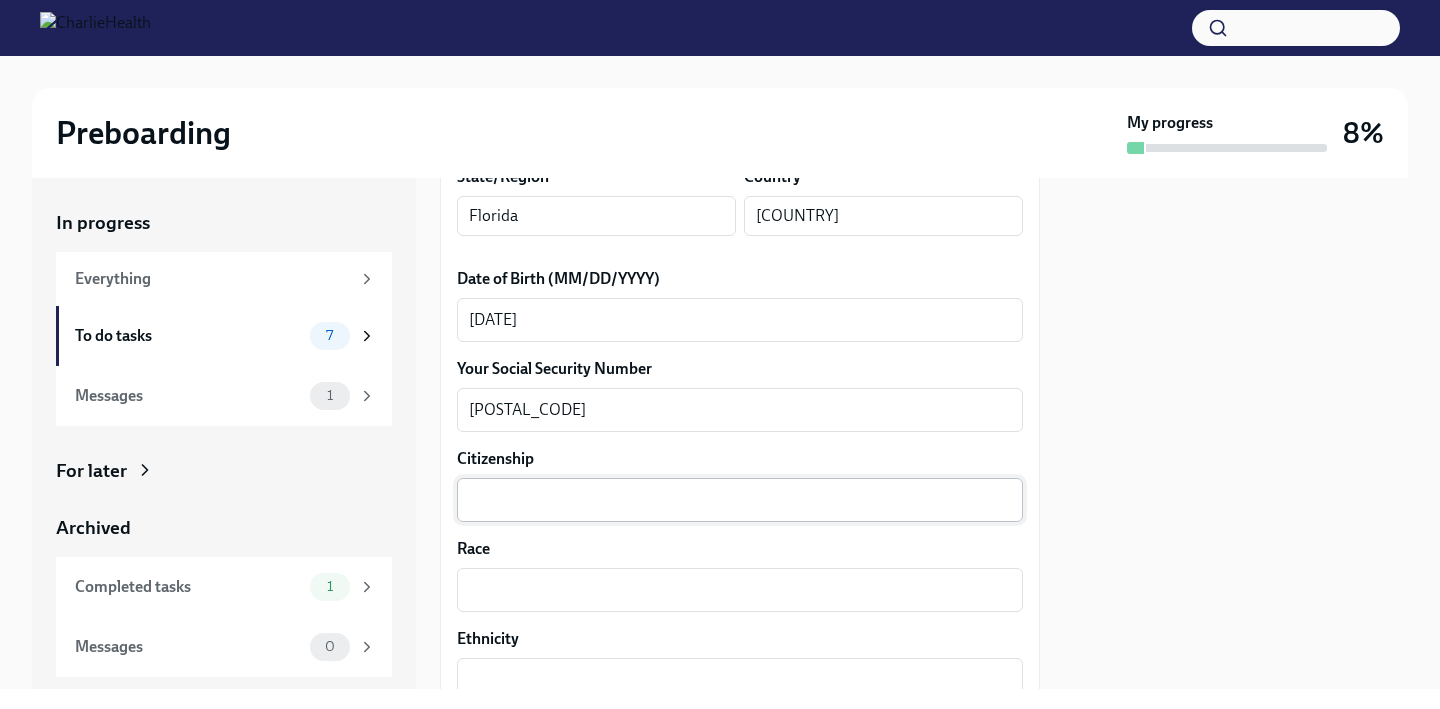 click on "x ​" at bounding box center (740, 500) 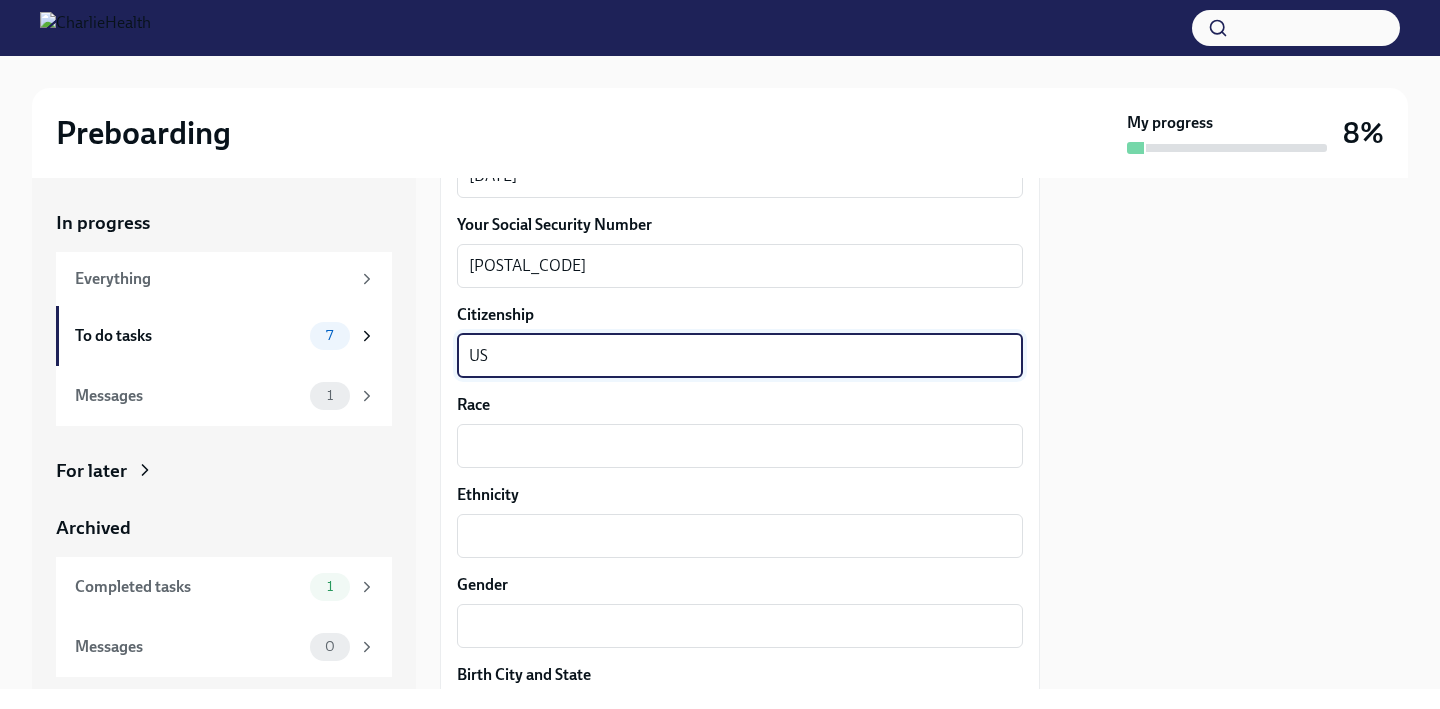 scroll, scrollTop: 1054, scrollLeft: 0, axis: vertical 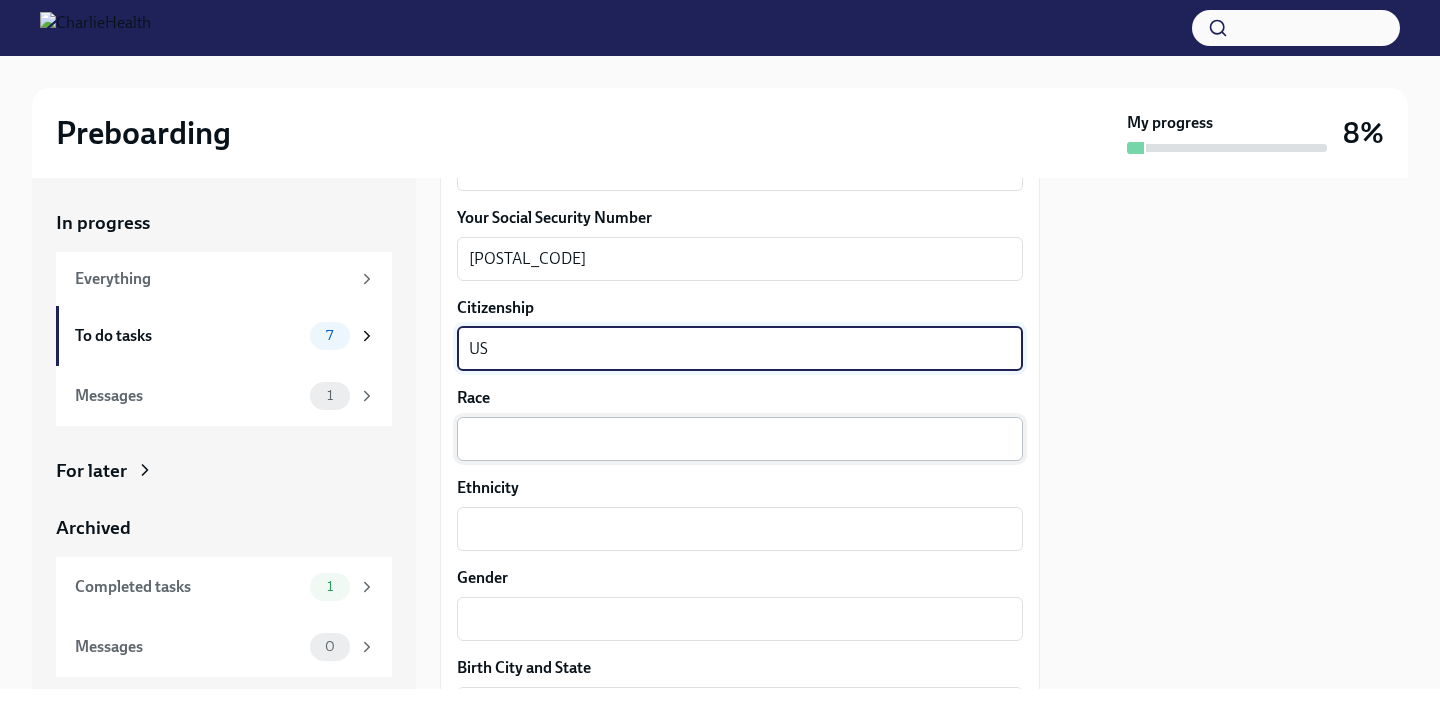 type on "US" 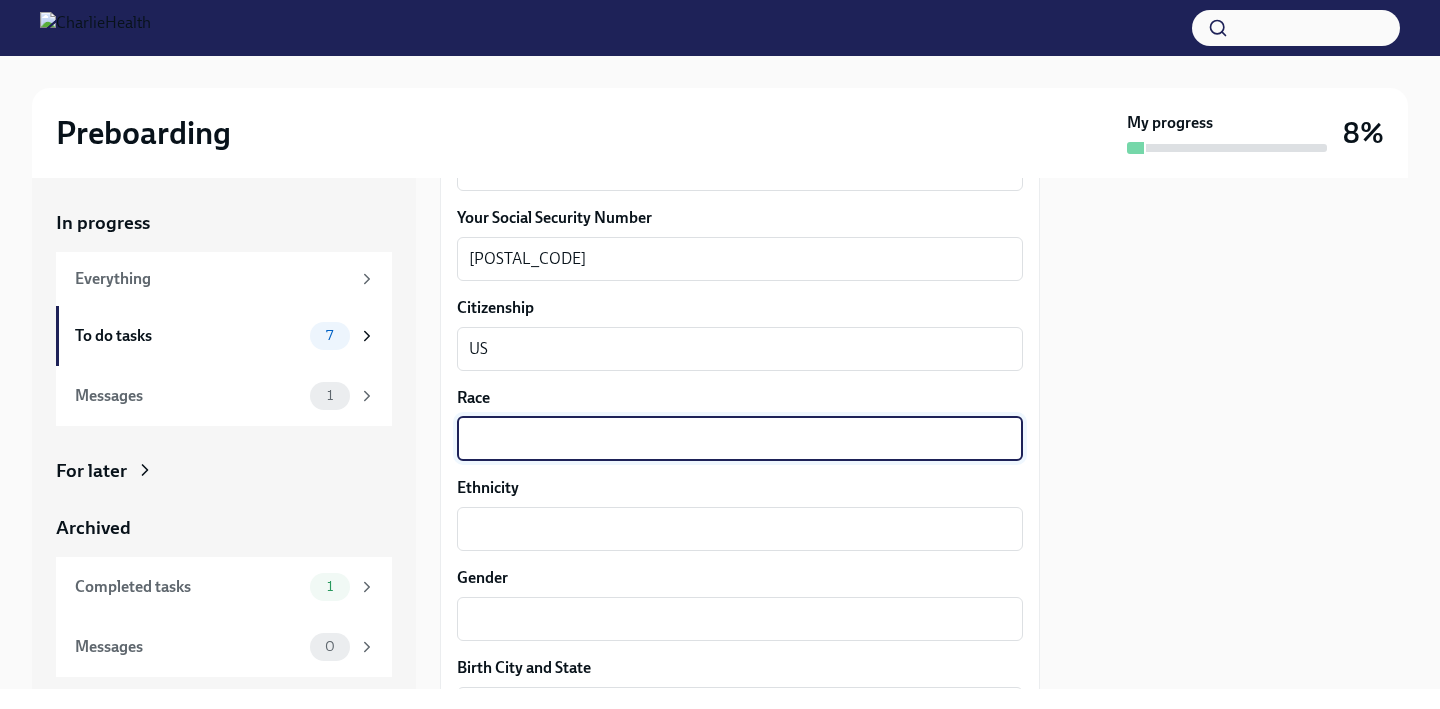 click on "Race" at bounding box center (740, 439) 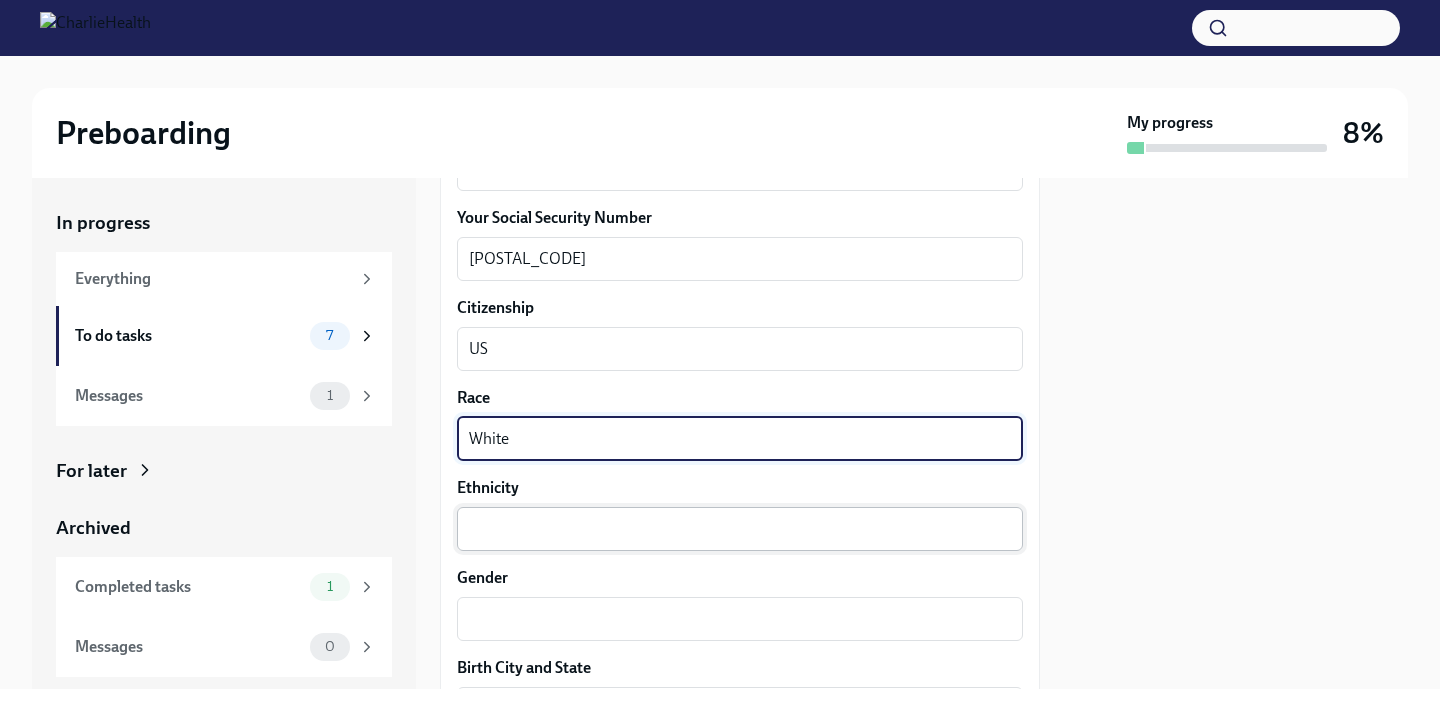 type on "White" 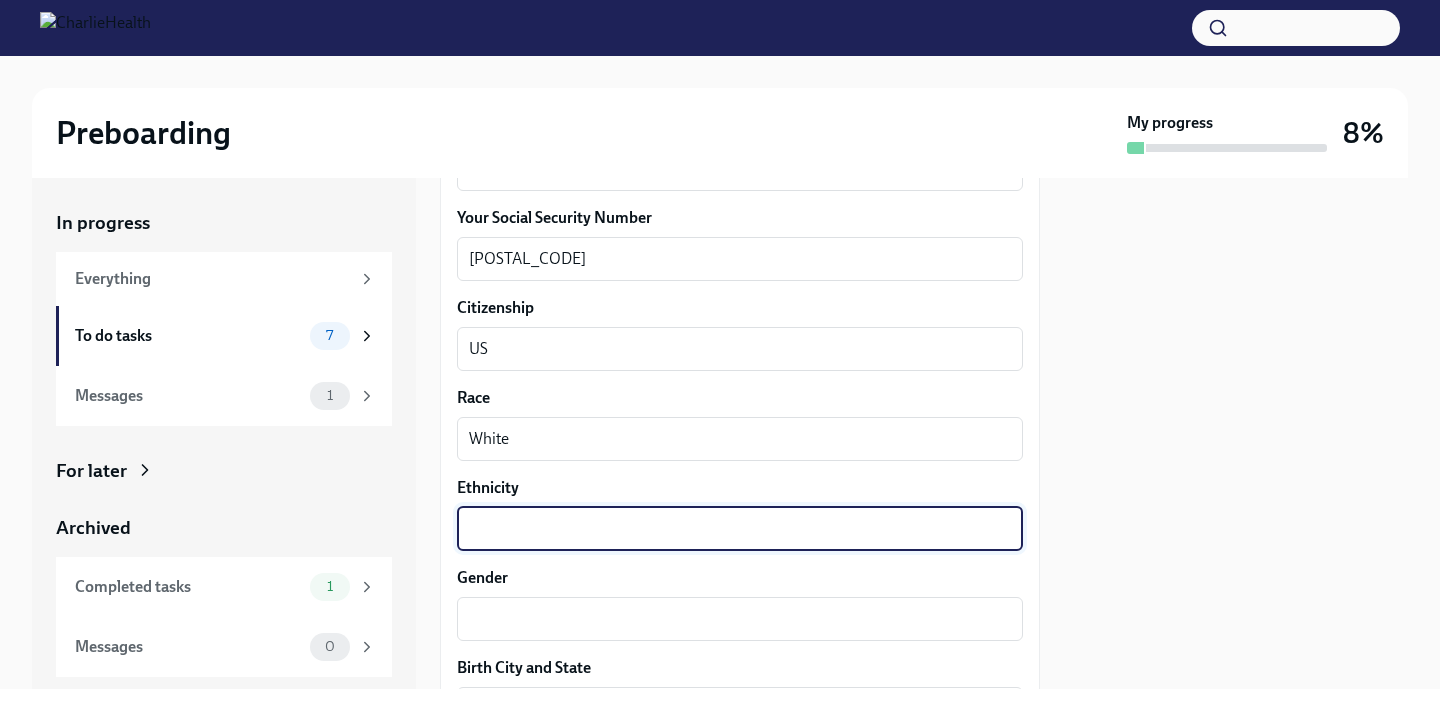 click on "Ethnicity" at bounding box center (740, 529) 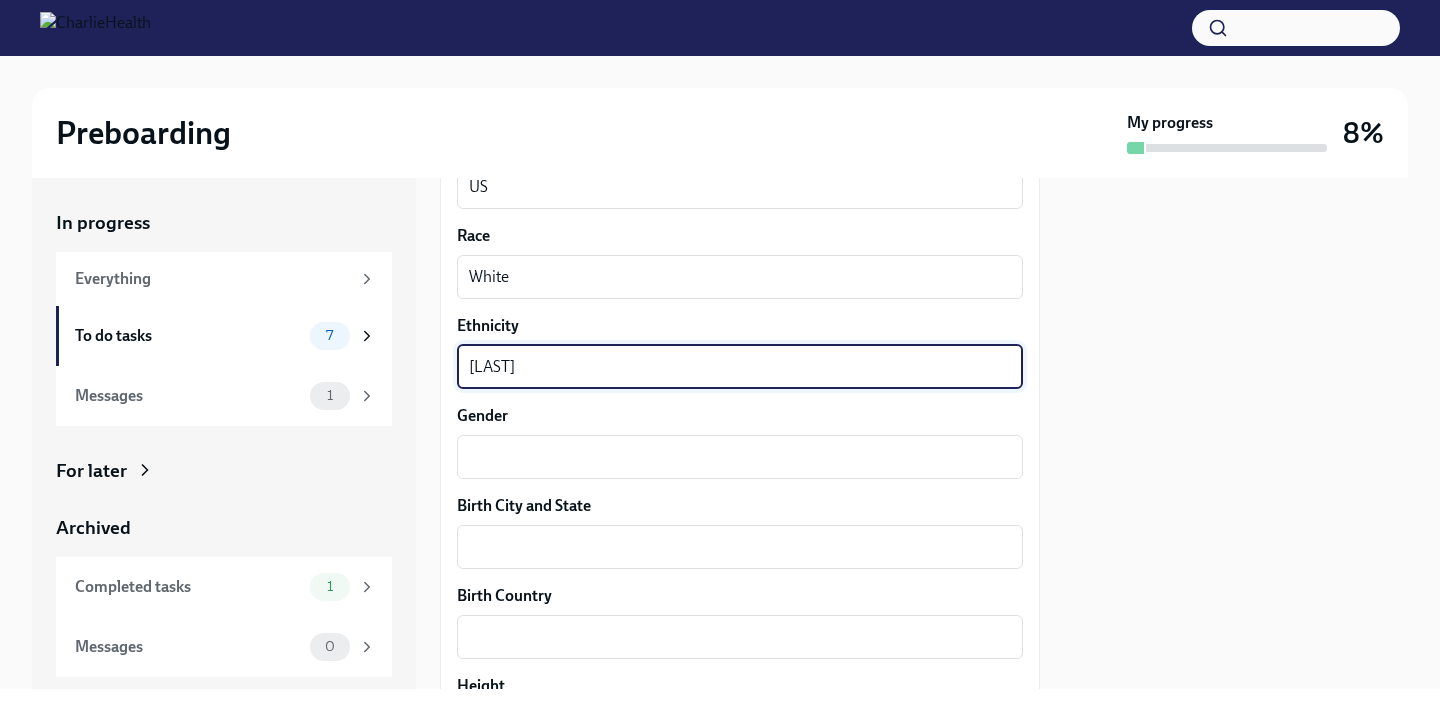 scroll, scrollTop: 1221, scrollLeft: 0, axis: vertical 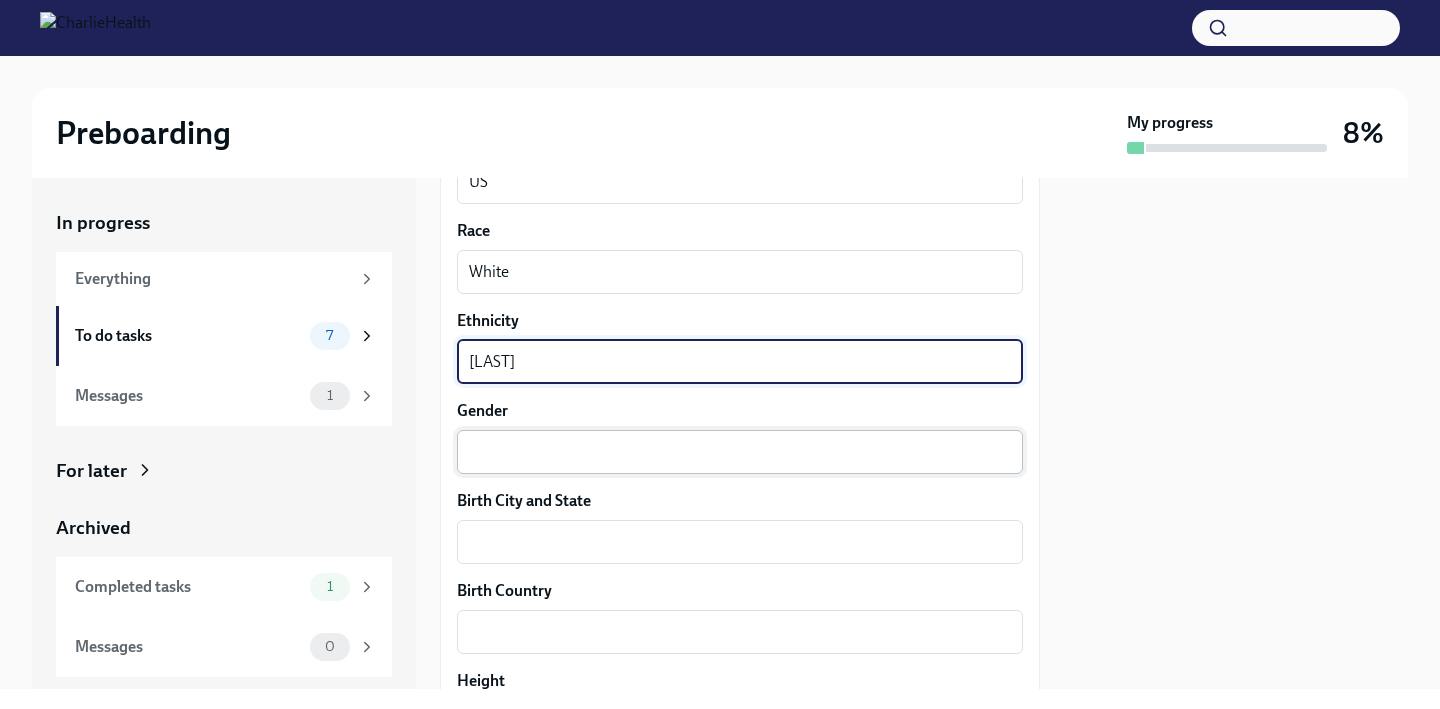 type on "[LAST]" 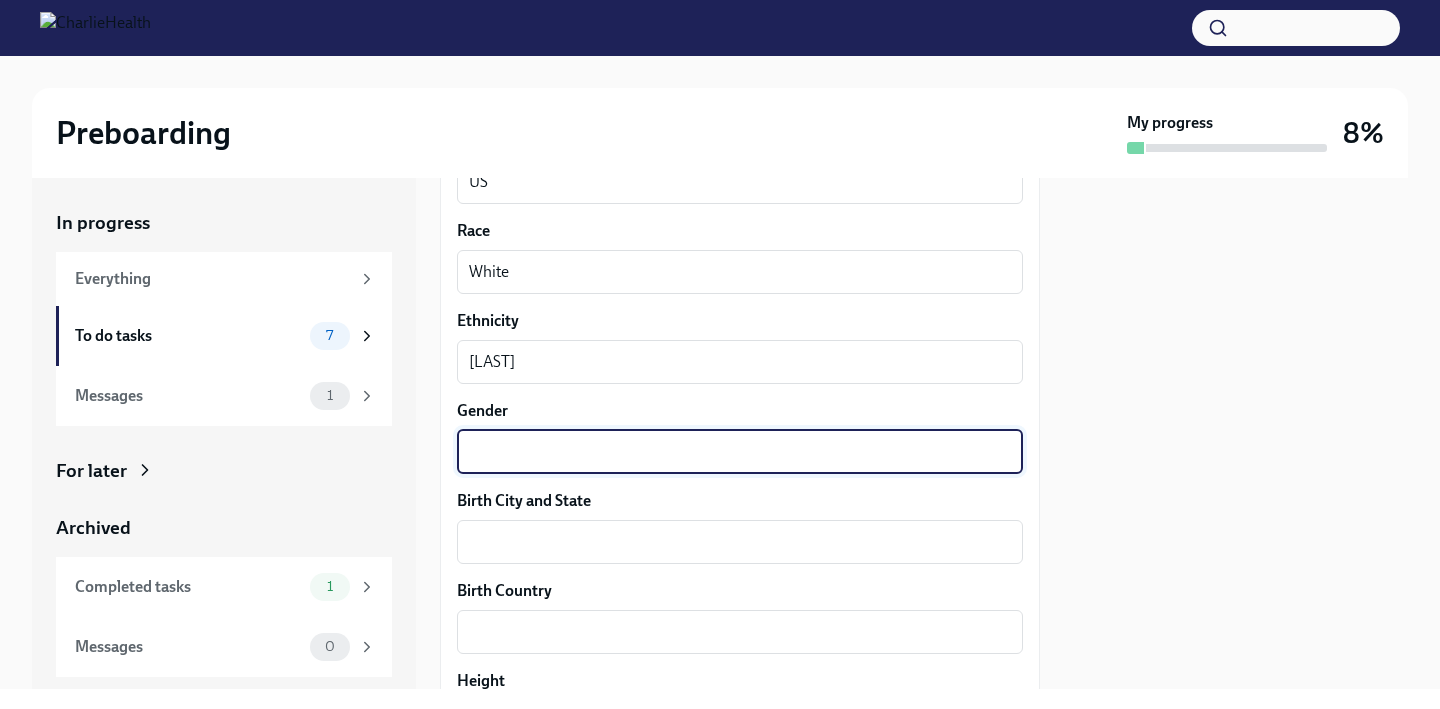 click on "Gender" at bounding box center (740, 452) 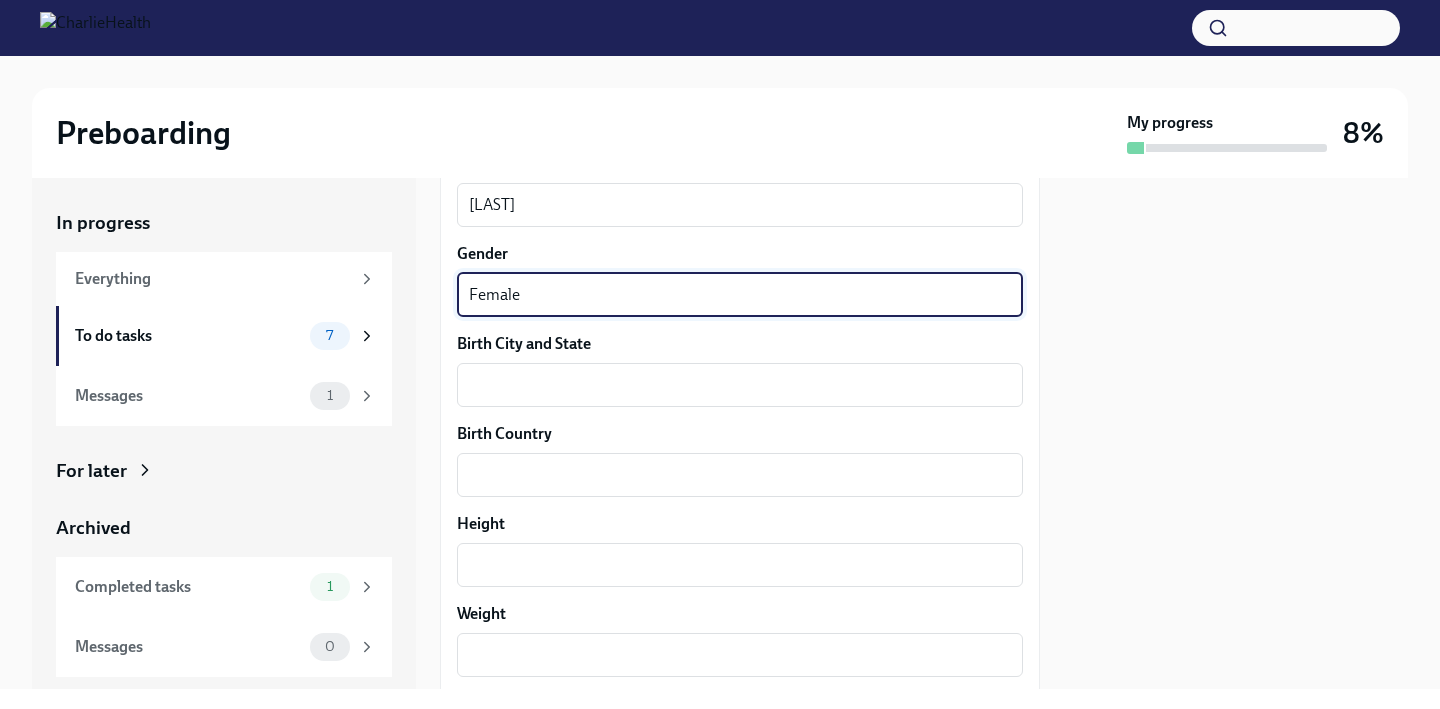 scroll, scrollTop: 1403, scrollLeft: 0, axis: vertical 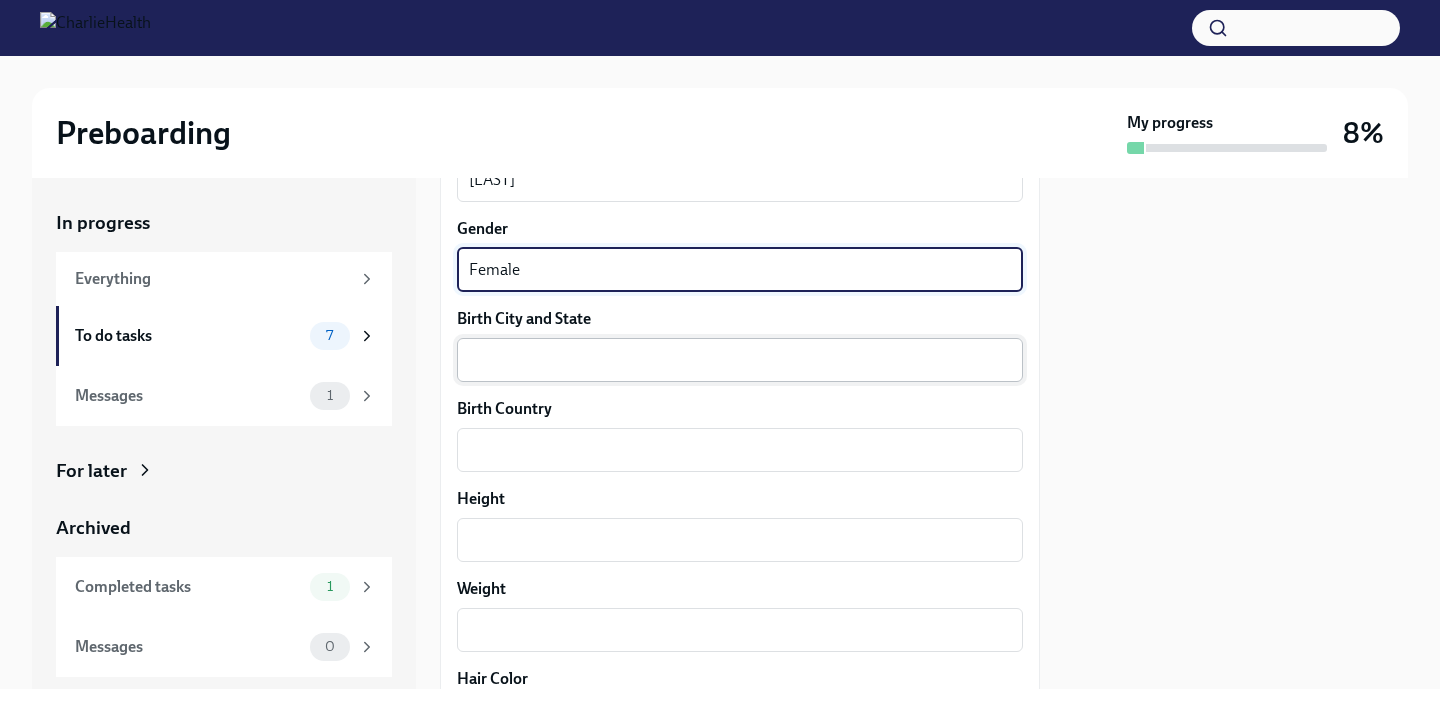 type on "Female" 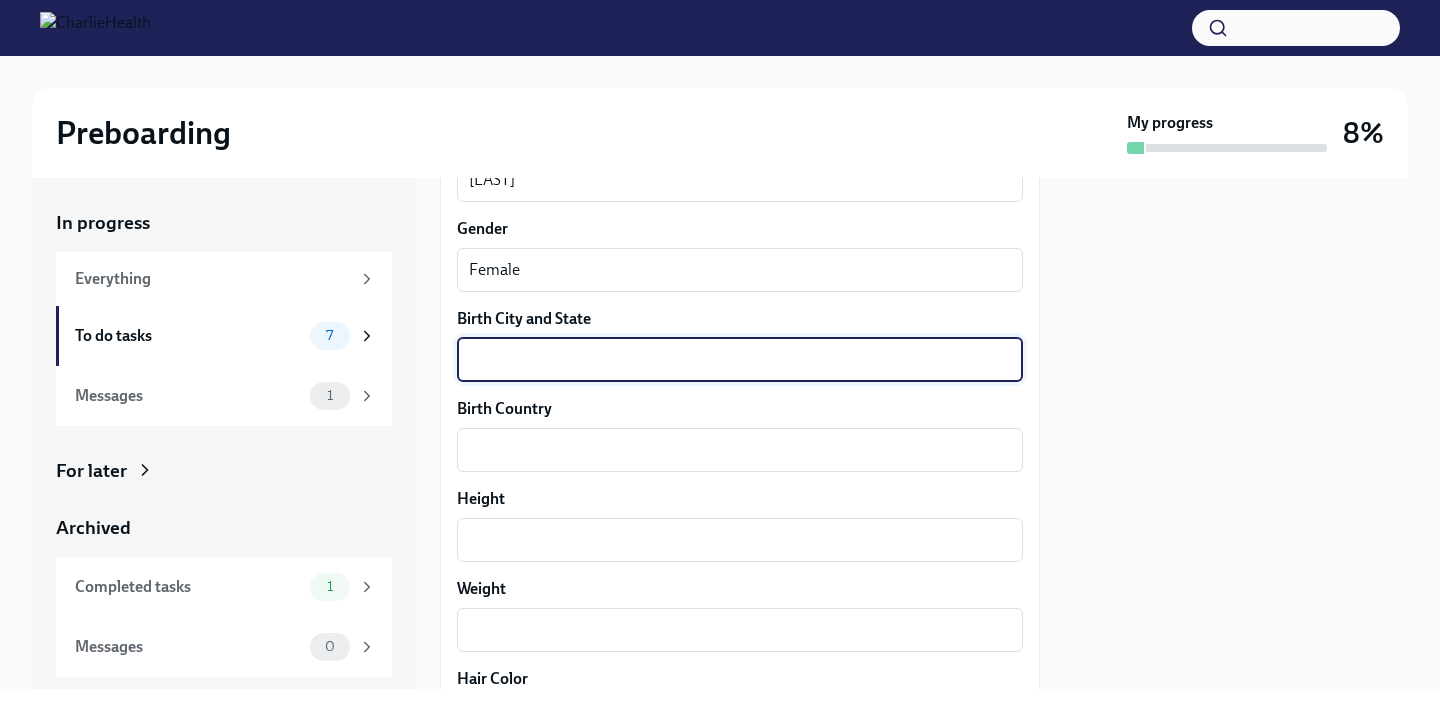 click on "Birth City and State" at bounding box center (740, 360) 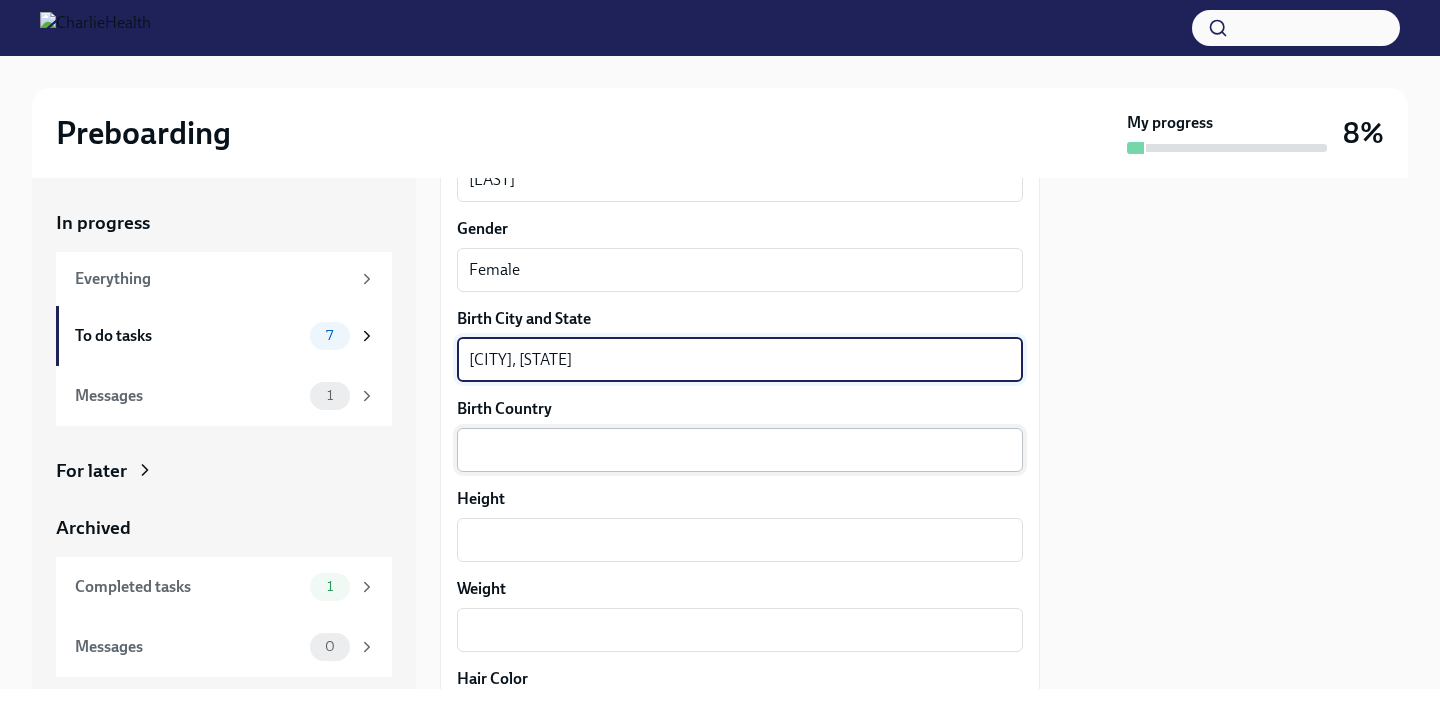 type on "[CITY], [STATE]" 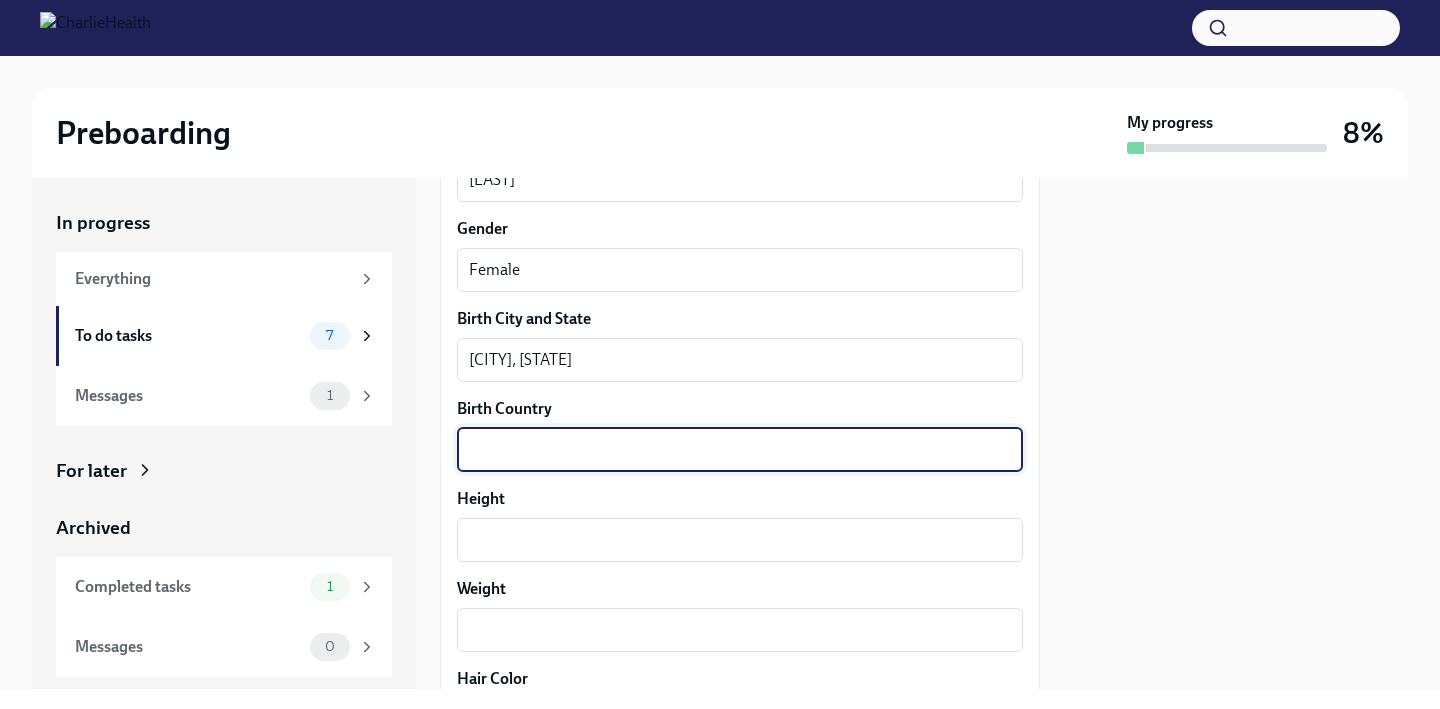 click on "Birth Country" at bounding box center (740, 450) 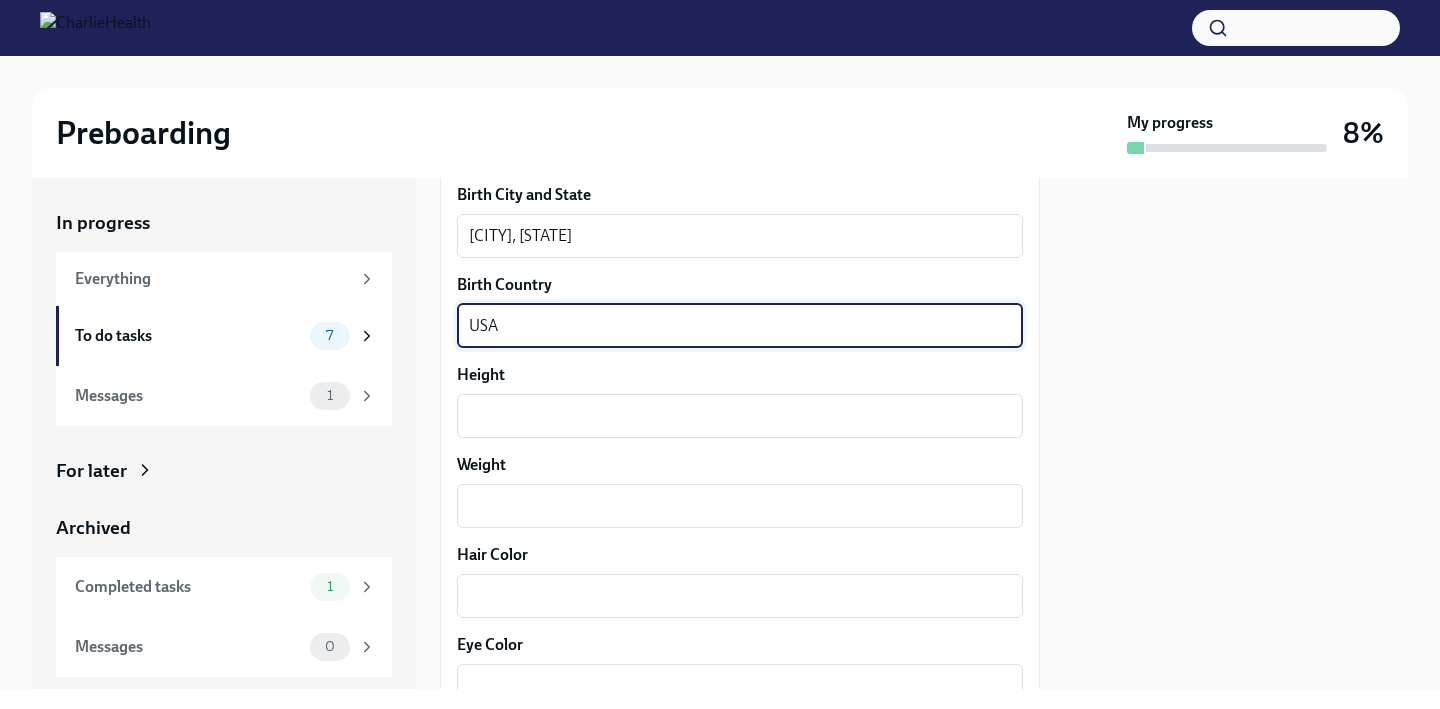 scroll, scrollTop: 1567, scrollLeft: 0, axis: vertical 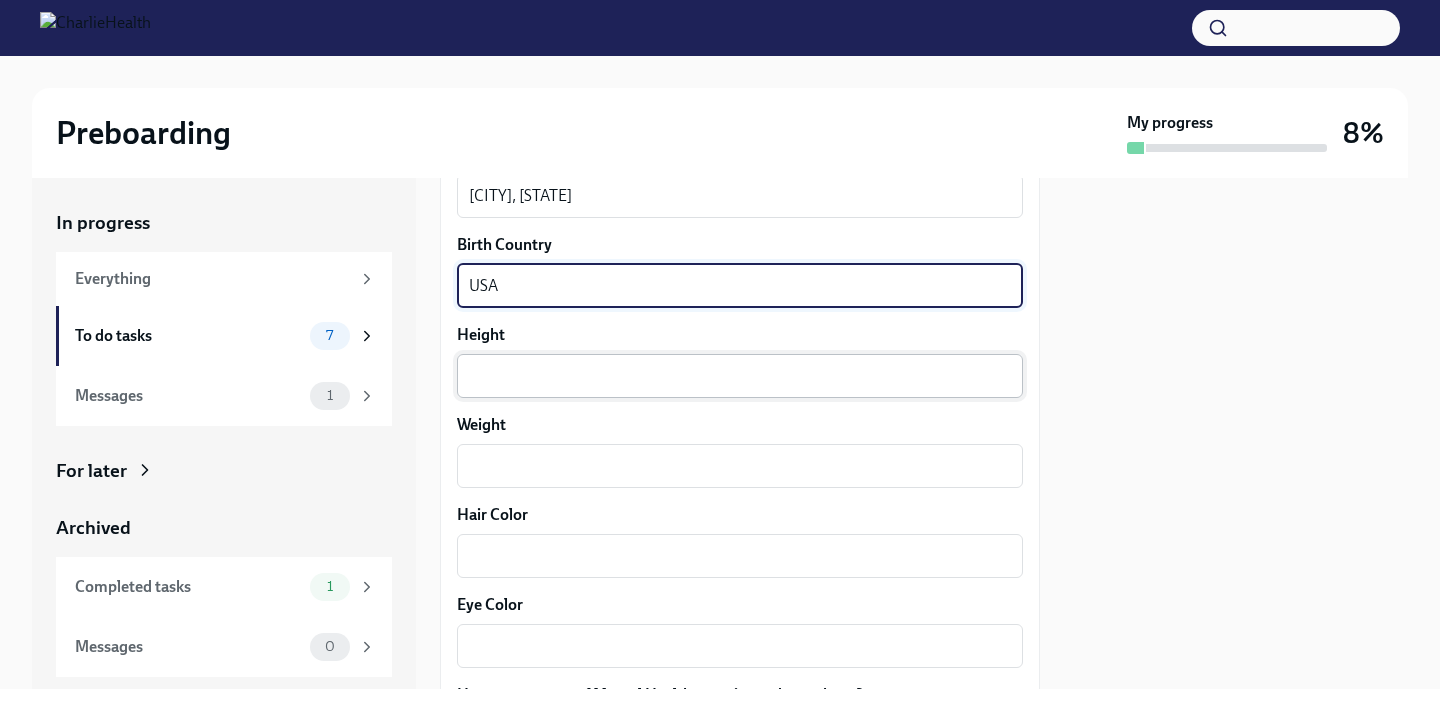 type on "USA" 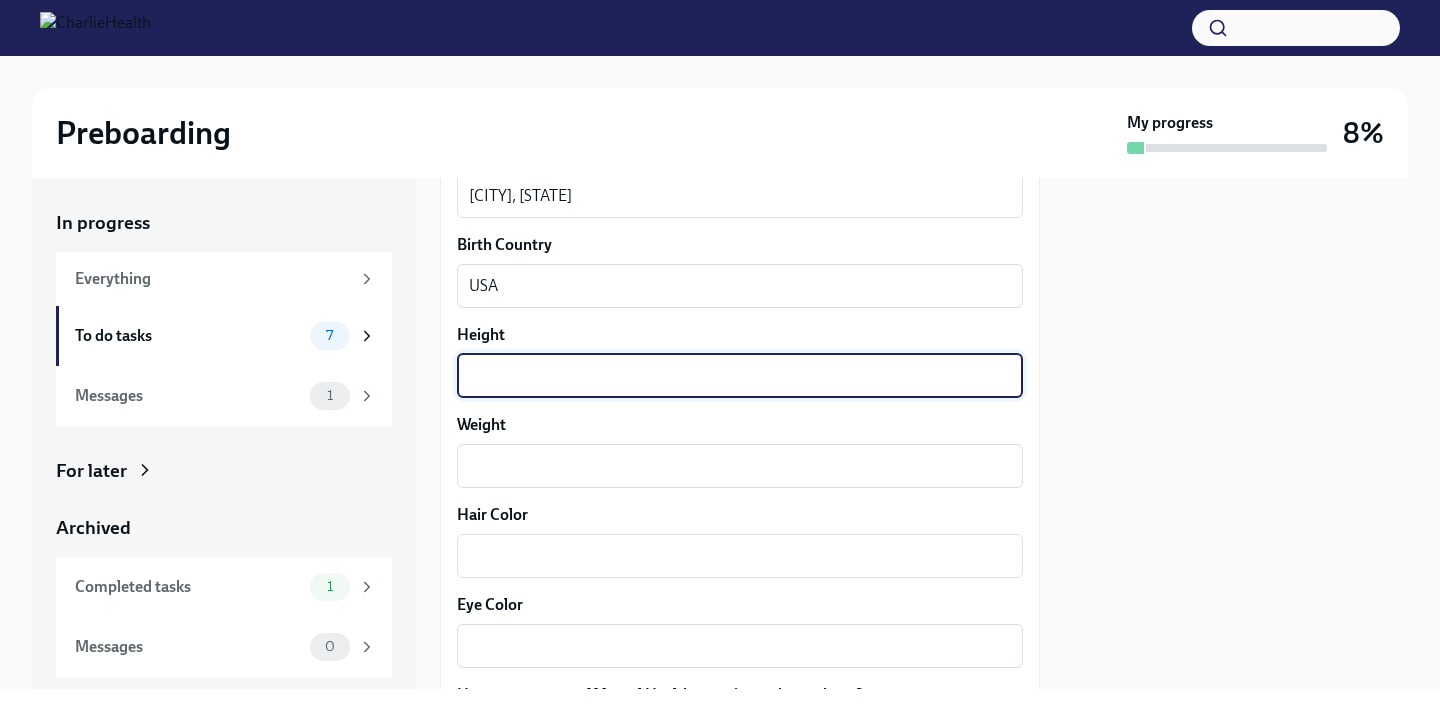 click on "Height" at bounding box center [740, 376] 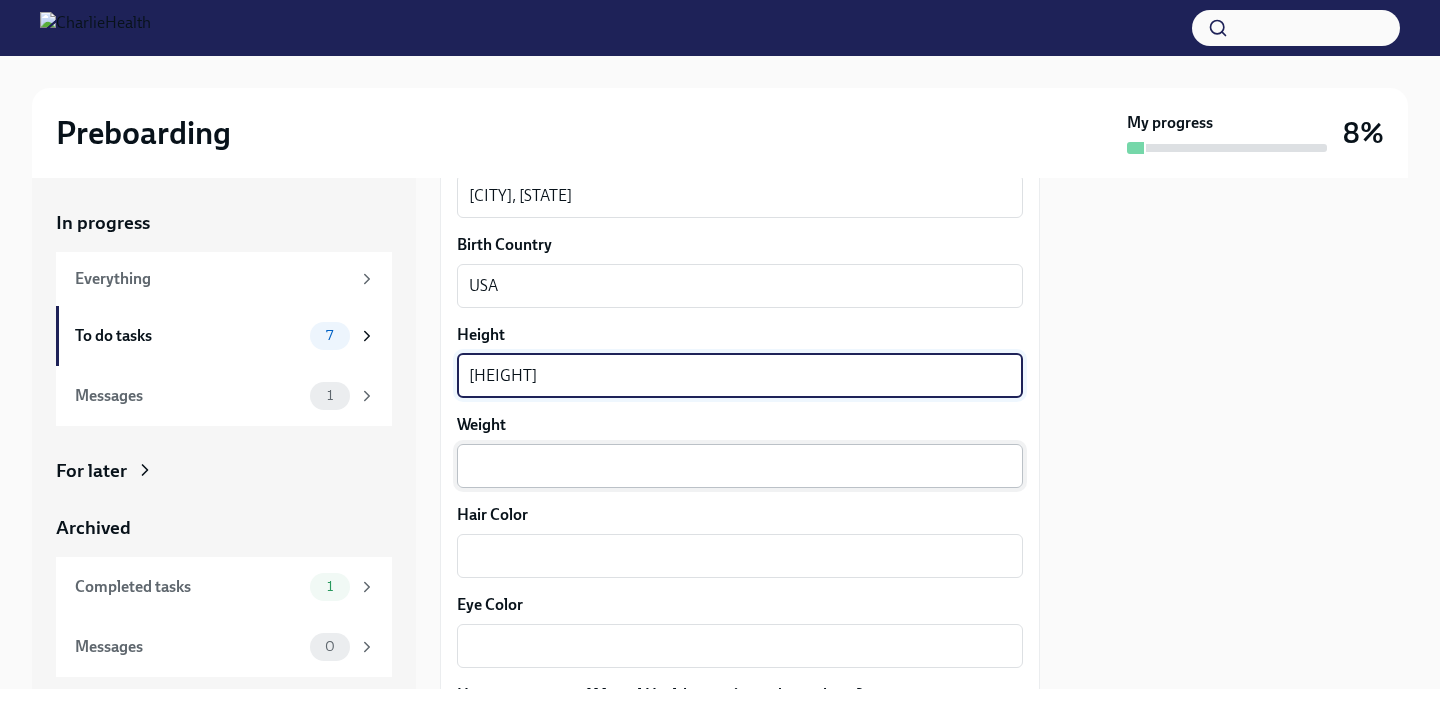 type on "[HEIGHT]" 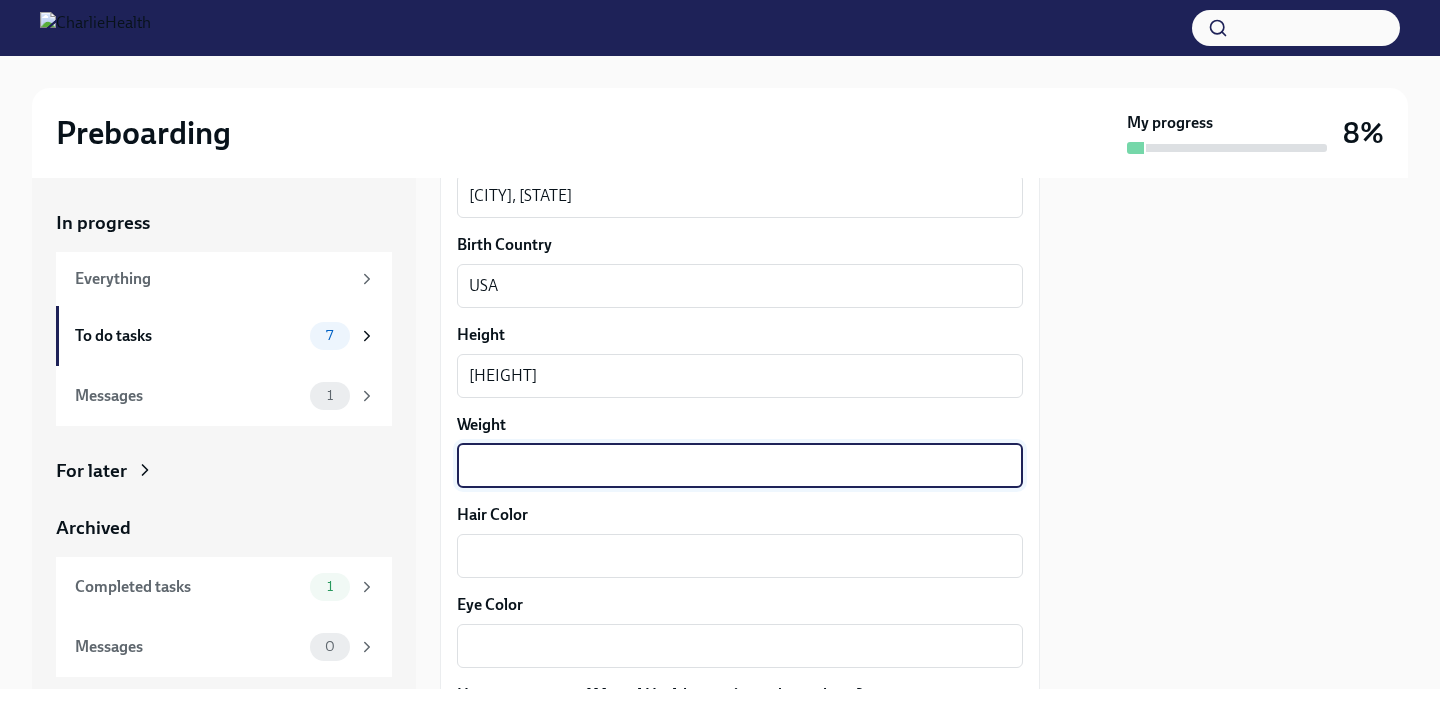 click on "Weight" at bounding box center (740, 466) 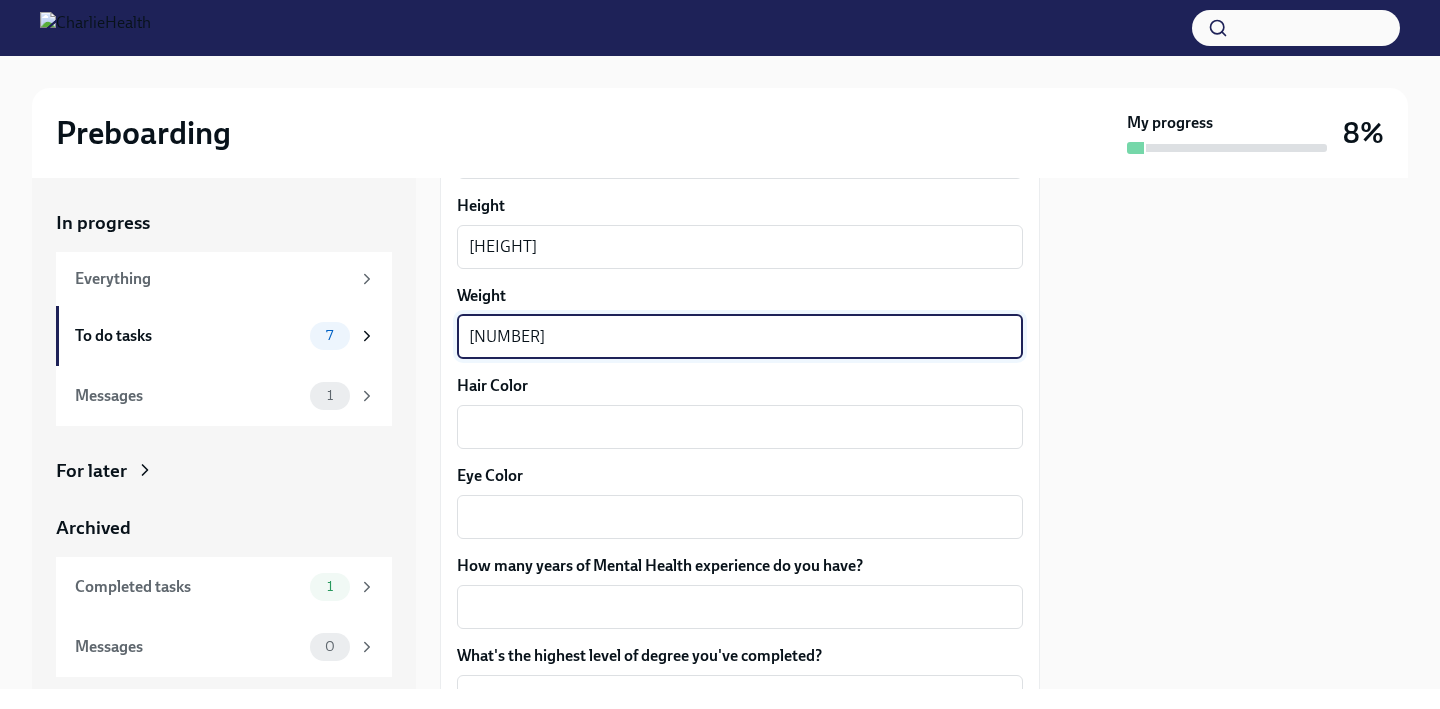 scroll, scrollTop: 1737, scrollLeft: 0, axis: vertical 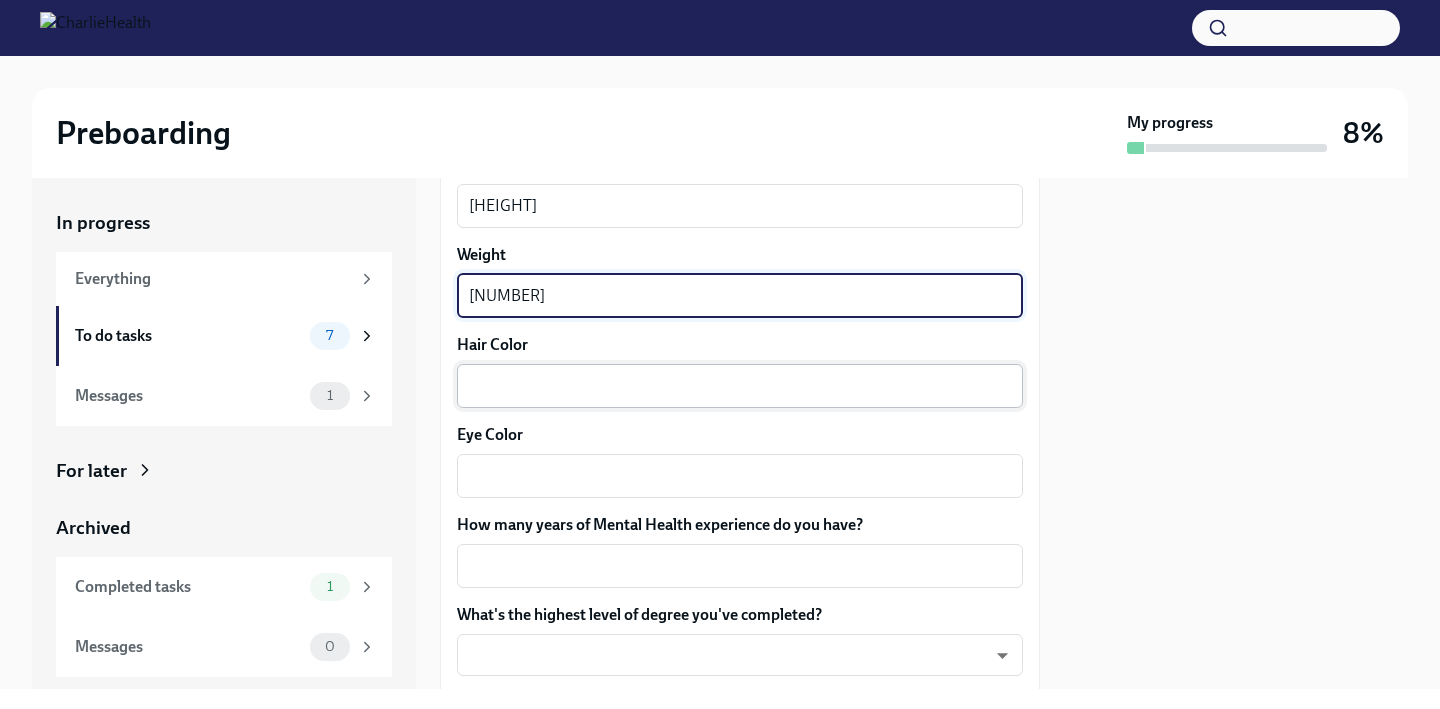 type on "[NUMBER]" 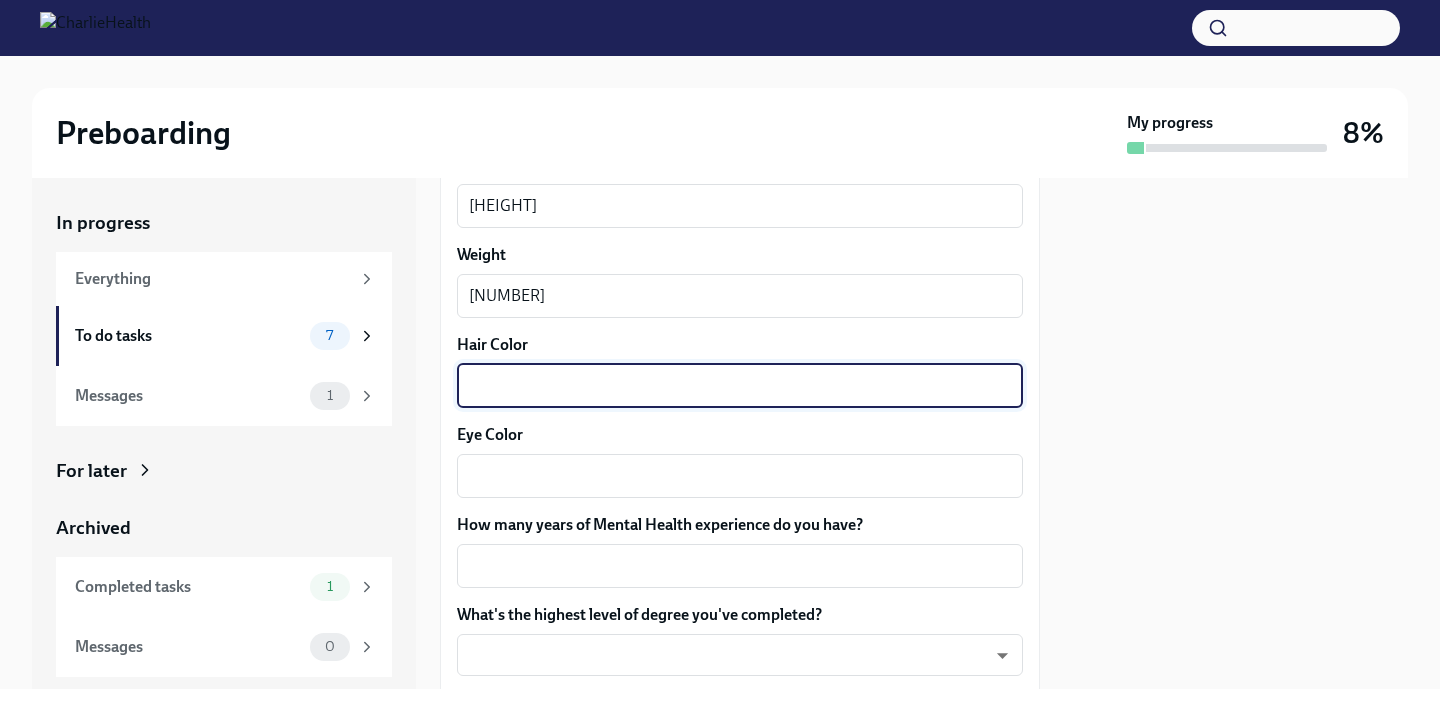 click on "Hair Color" at bounding box center (740, 386) 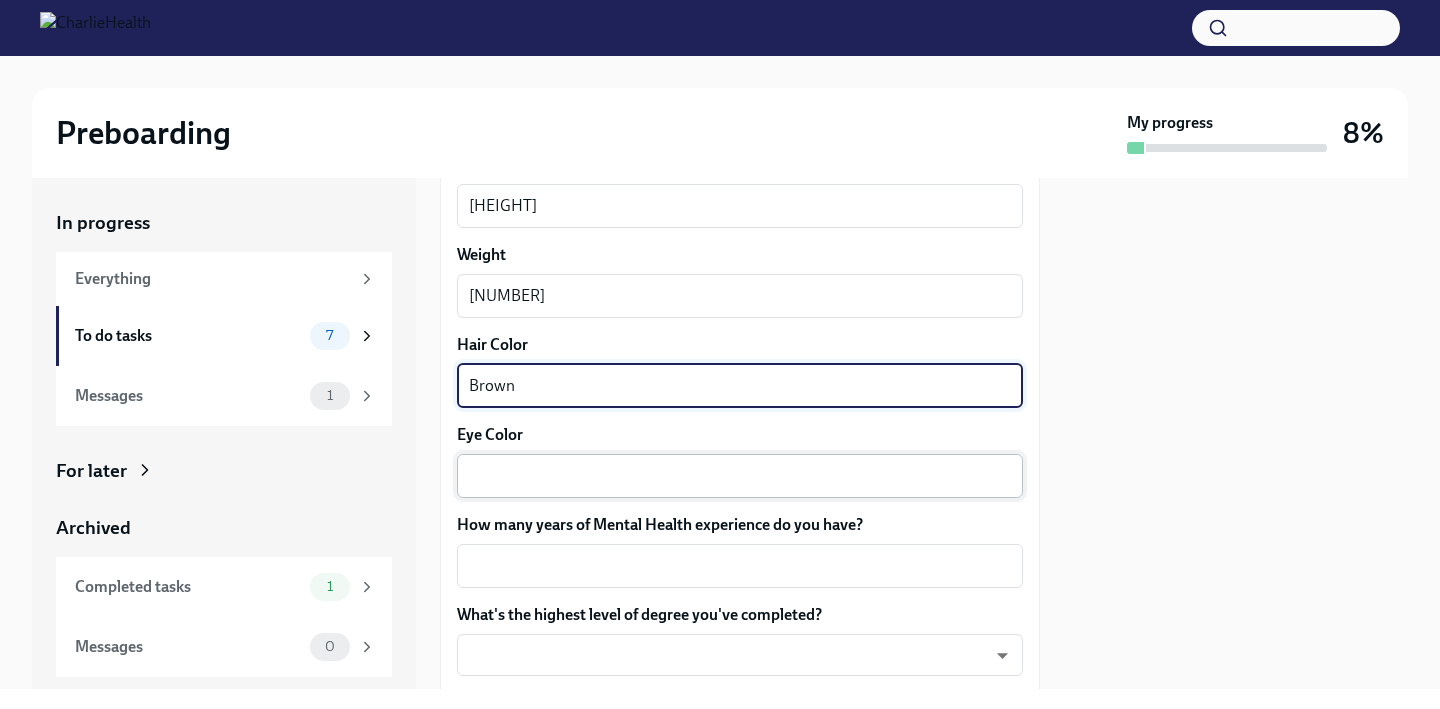 type on "Brown" 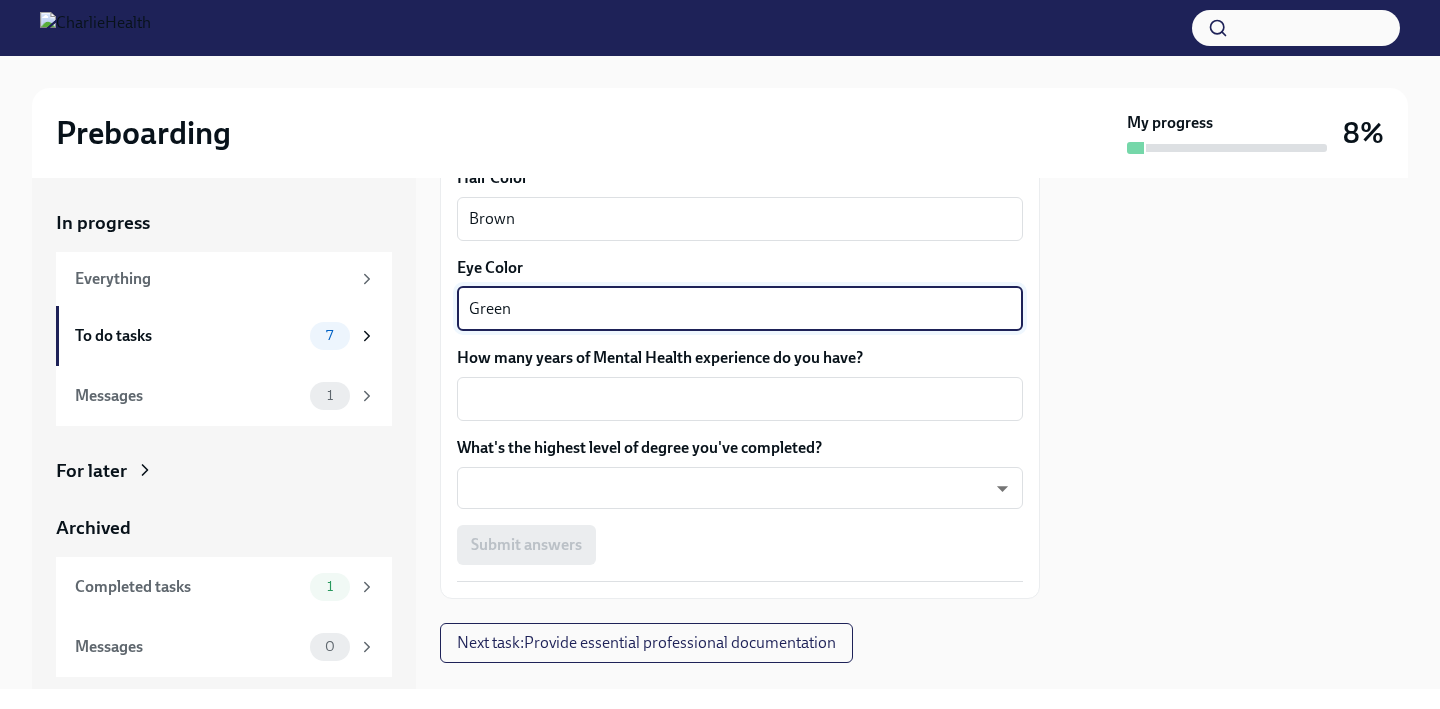 scroll, scrollTop: 1920, scrollLeft: 0, axis: vertical 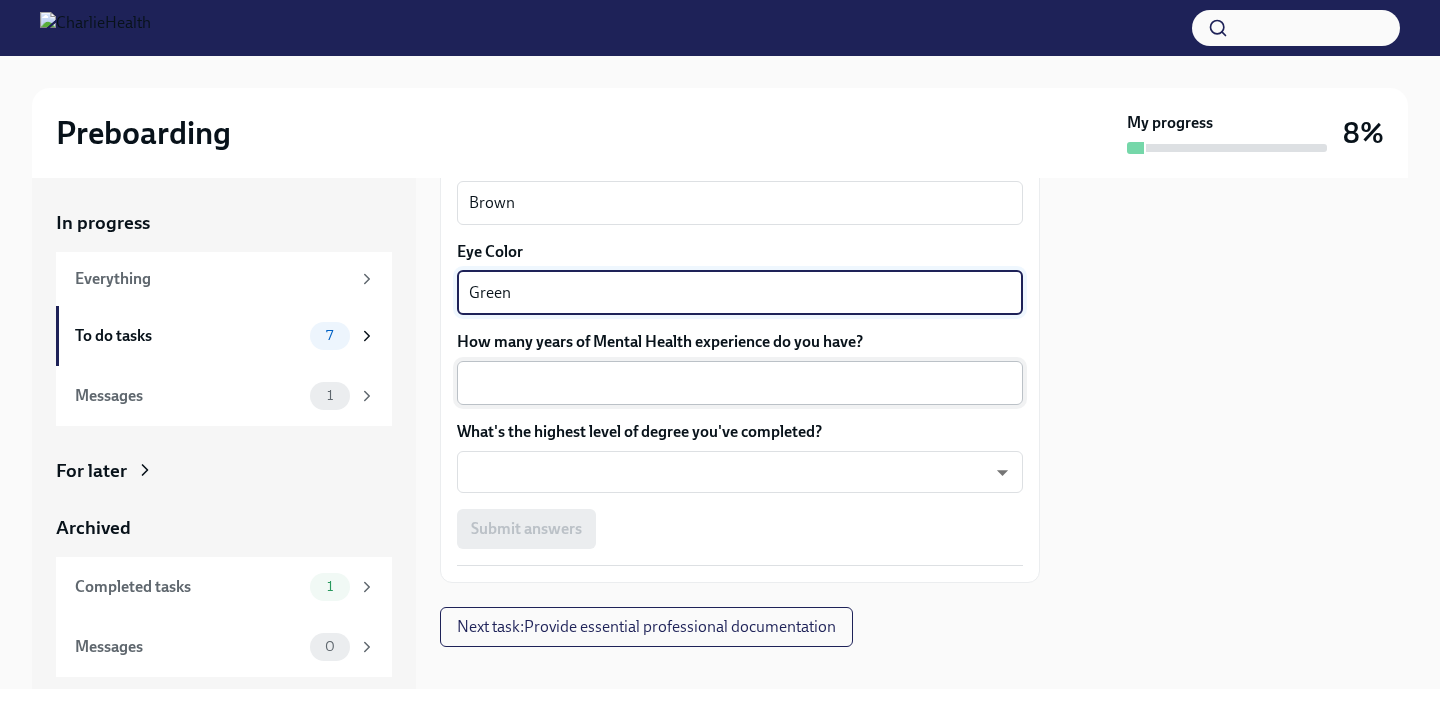 type on "Green" 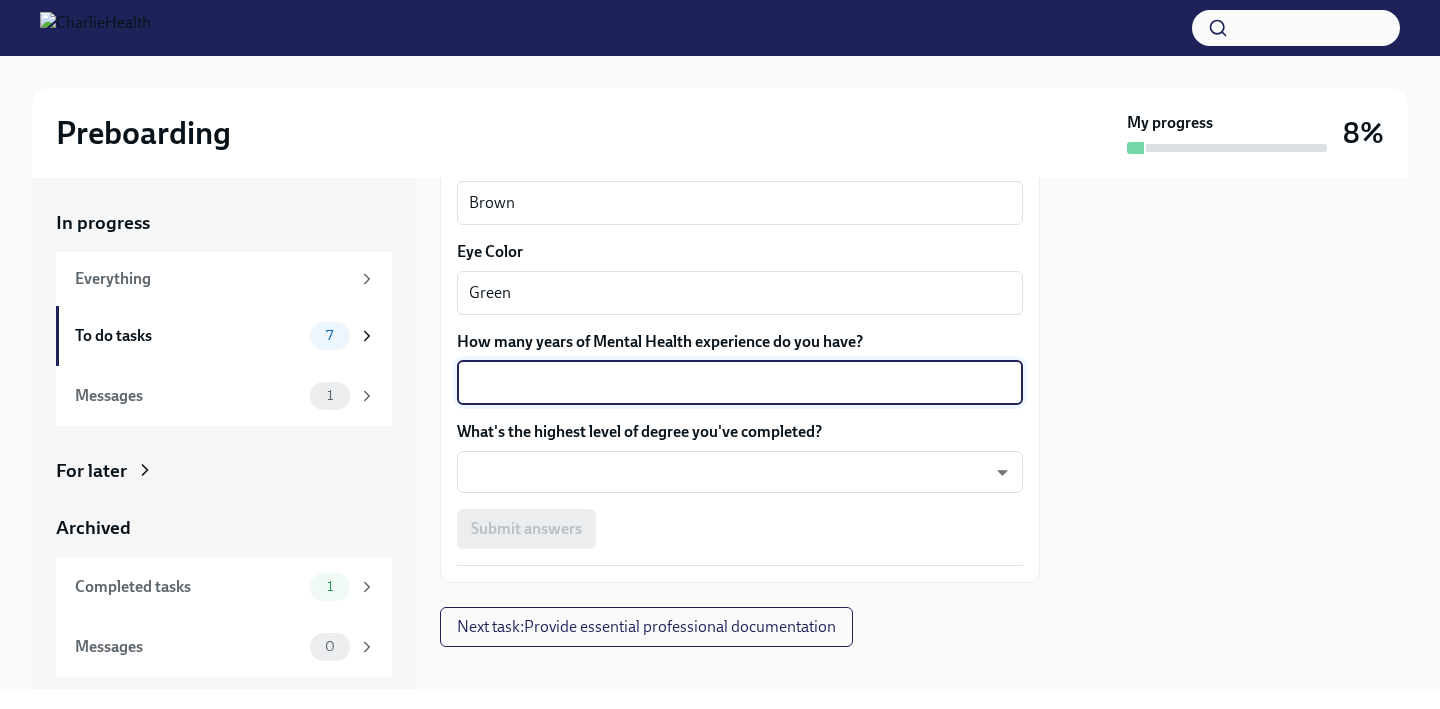 click on "How many years of Mental Health experience do you have?" at bounding box center (740, 383) 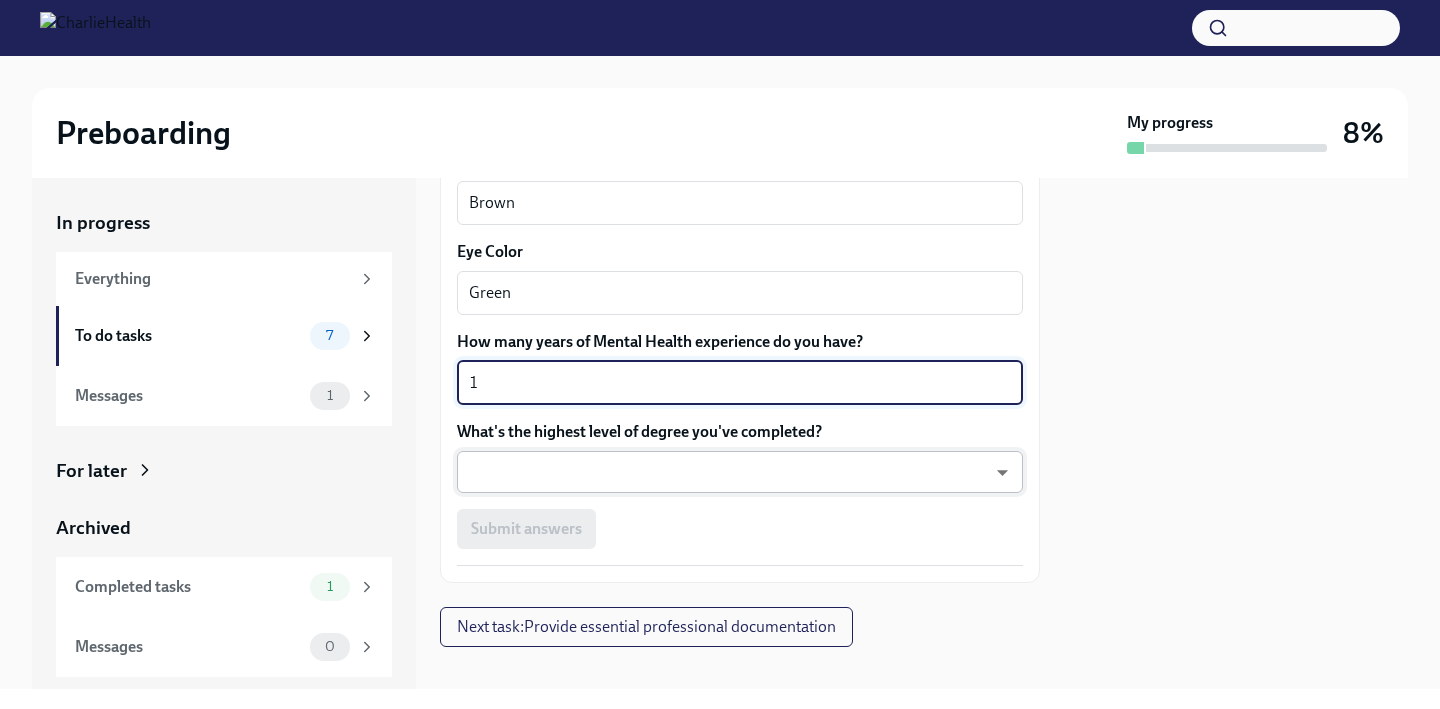 type on "1" 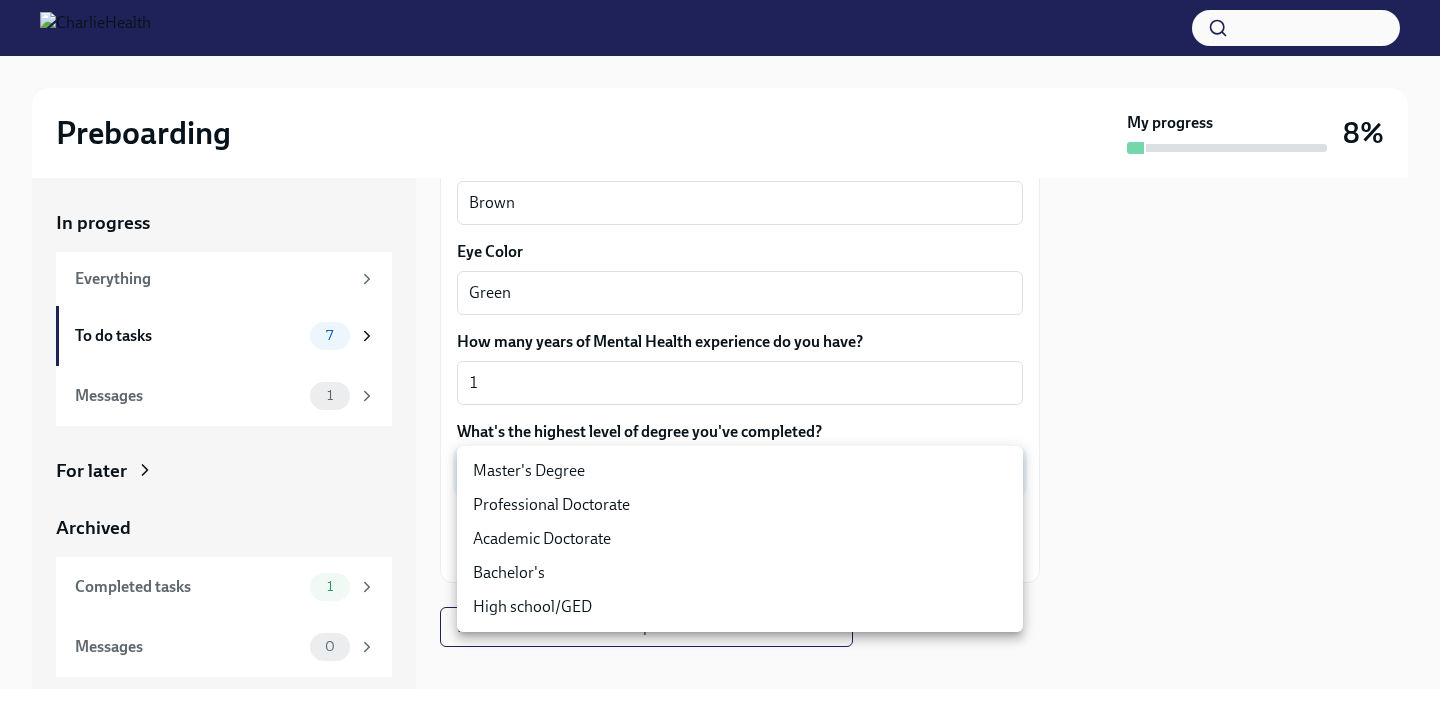 click on "Master's Degree" at bounding box center (740, 471) 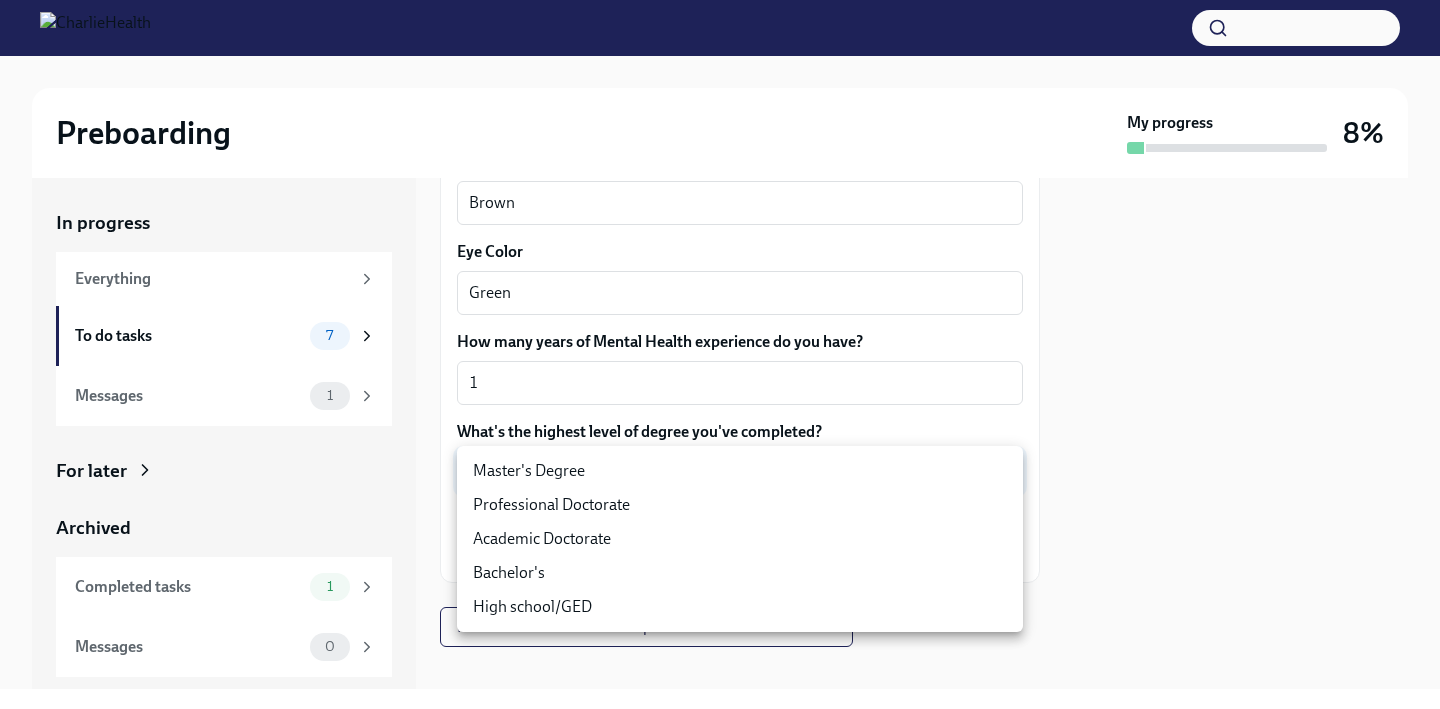 type on "2vBr-ghkD" 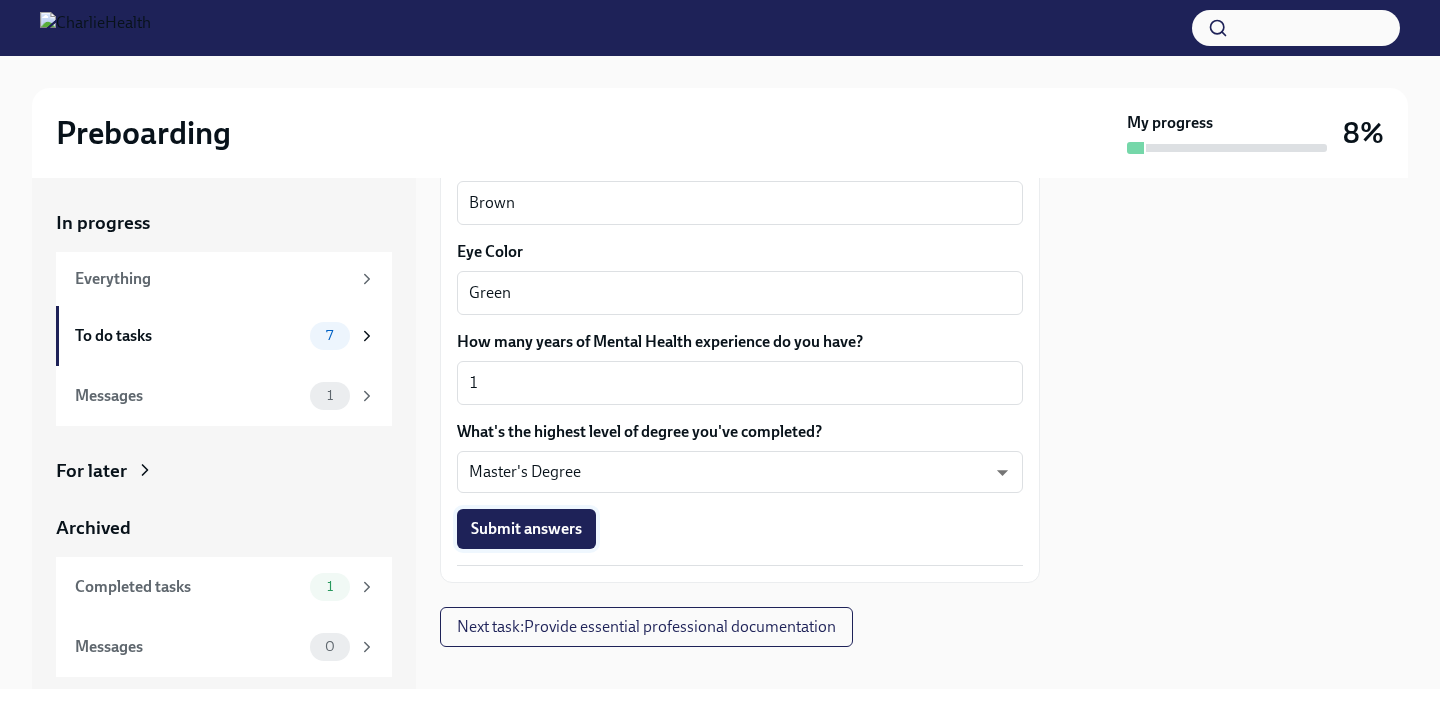 click on "Submit answers" at bounding box center (526, 529) 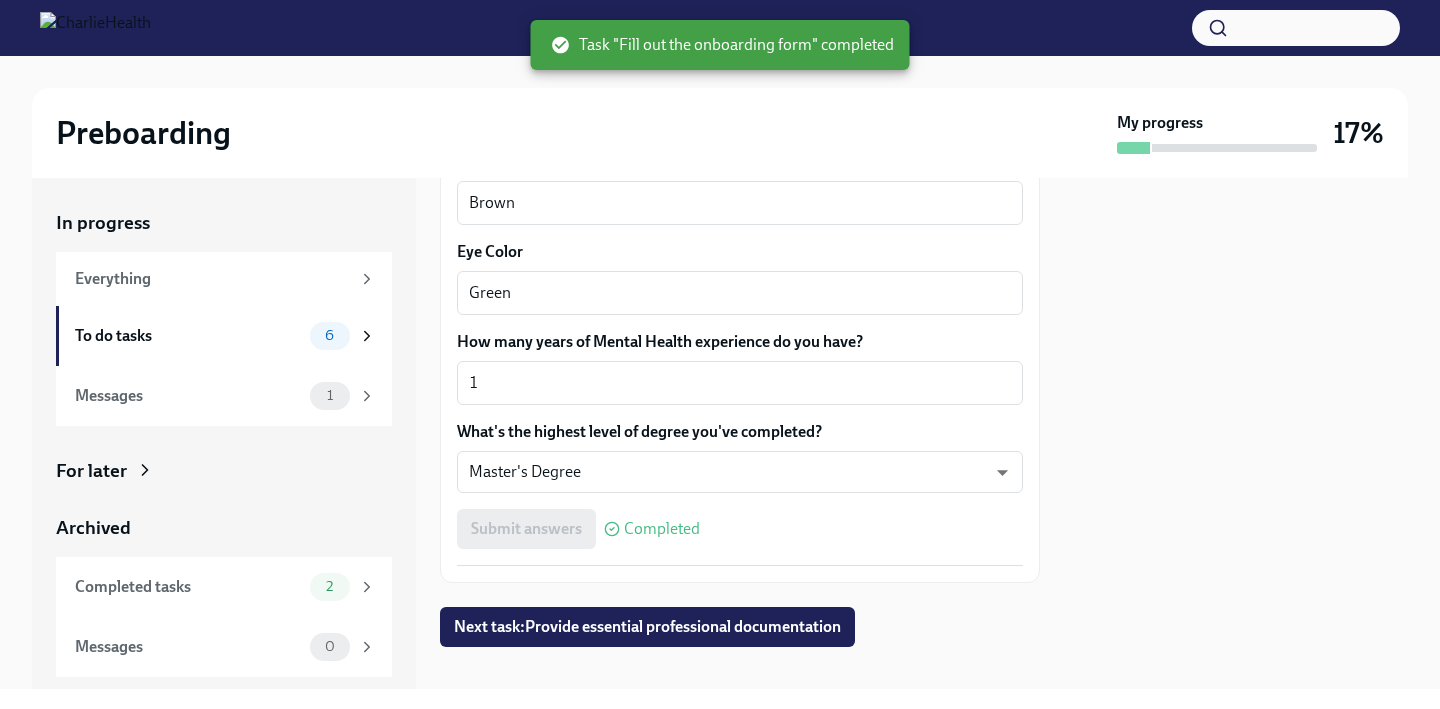 scroll, scrollTop: 0, scrollLeft: 0, axis: both 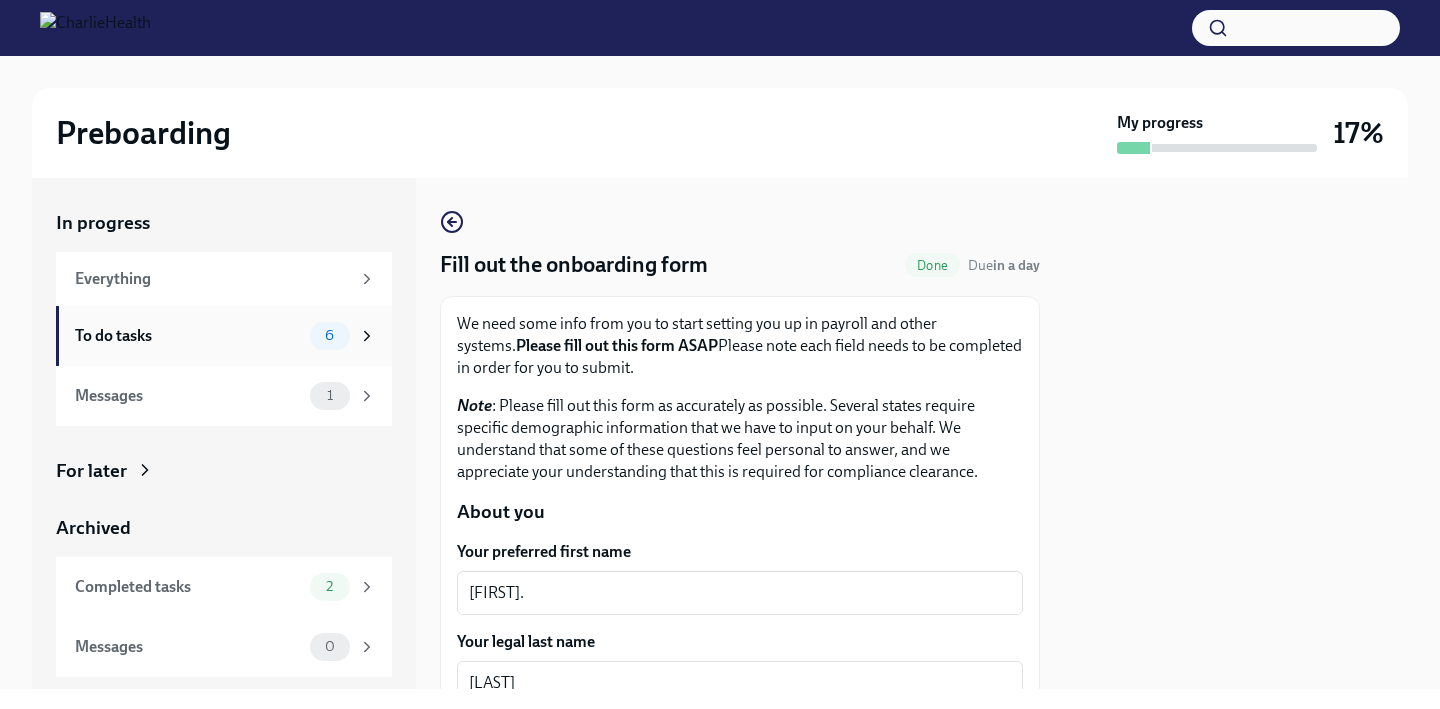 click on "To do tasks" at bounding box center (188, 336) 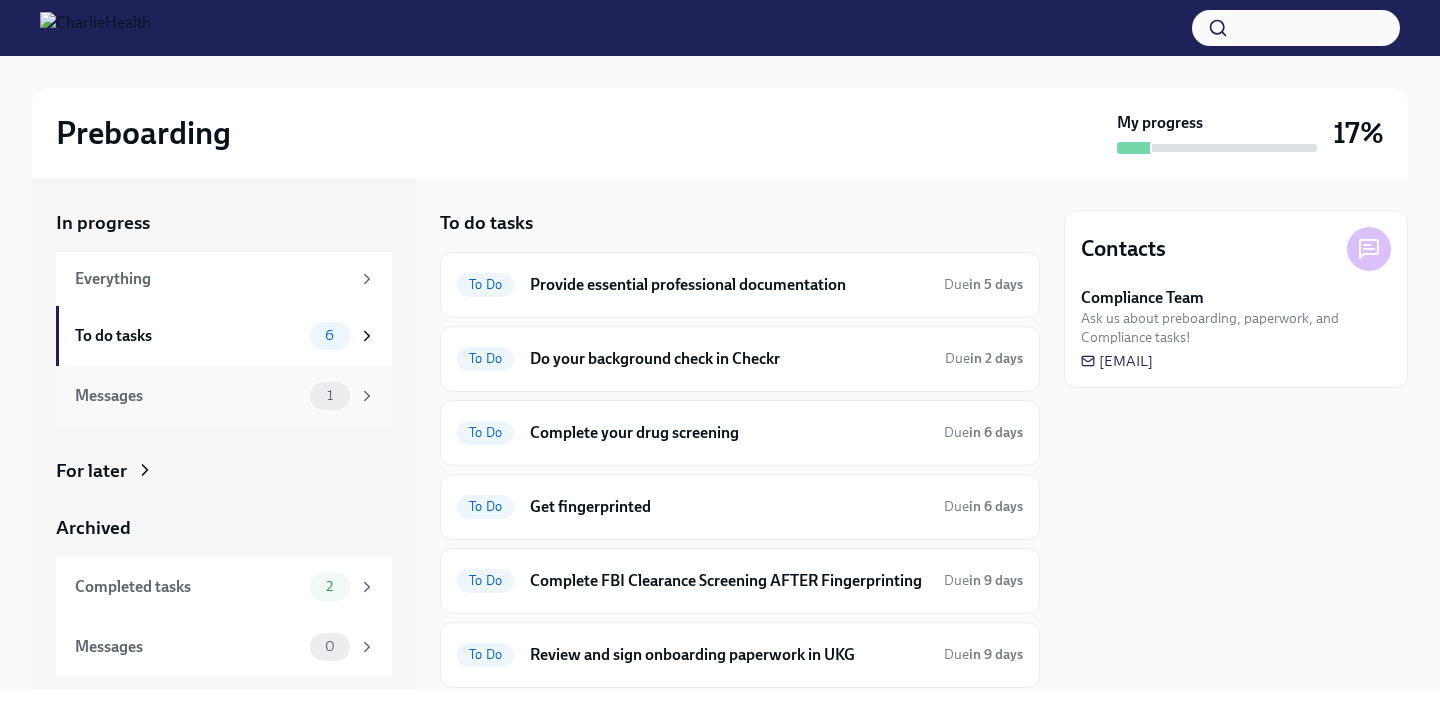 click on "1" at bounding box center [330, 395] 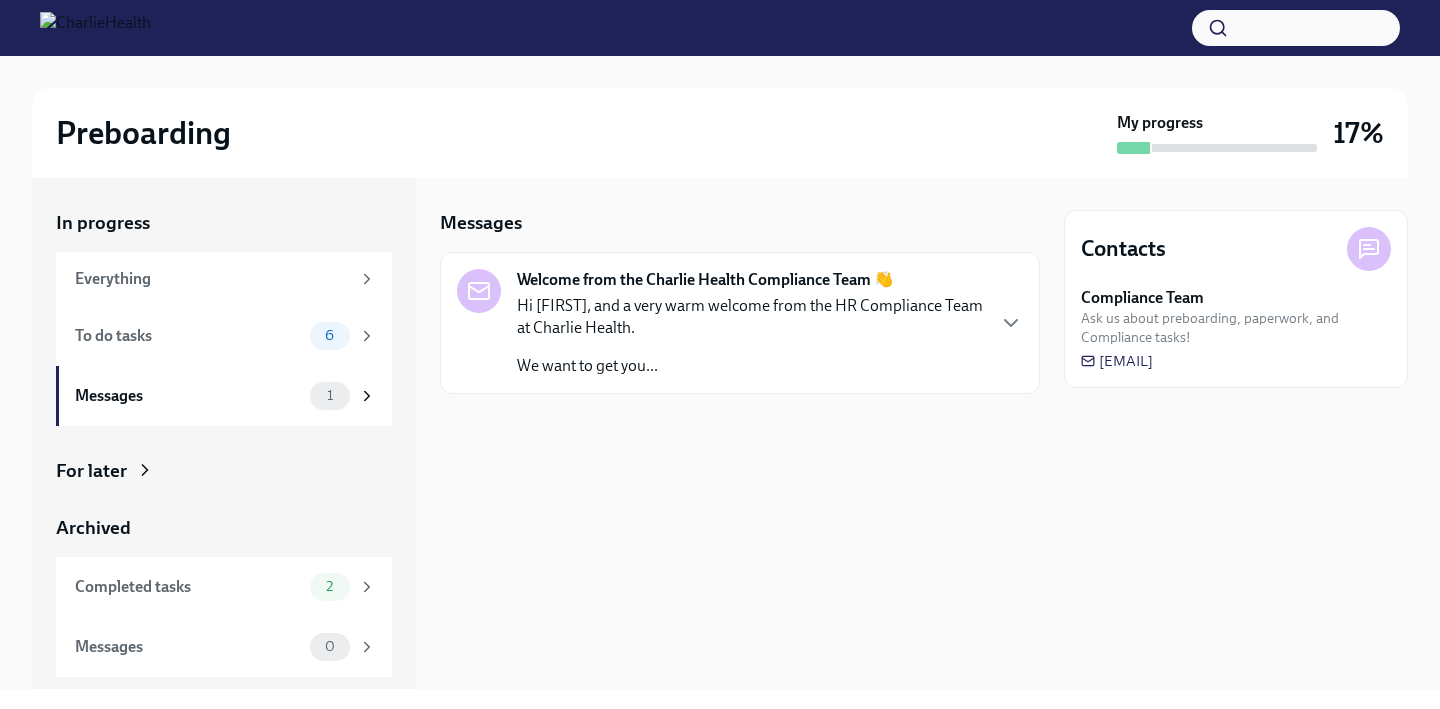 click on "Hi [FIRST], and a very warm welcome from the HR Compliance Team at Charlie Health." at bounding box center (750, 317) 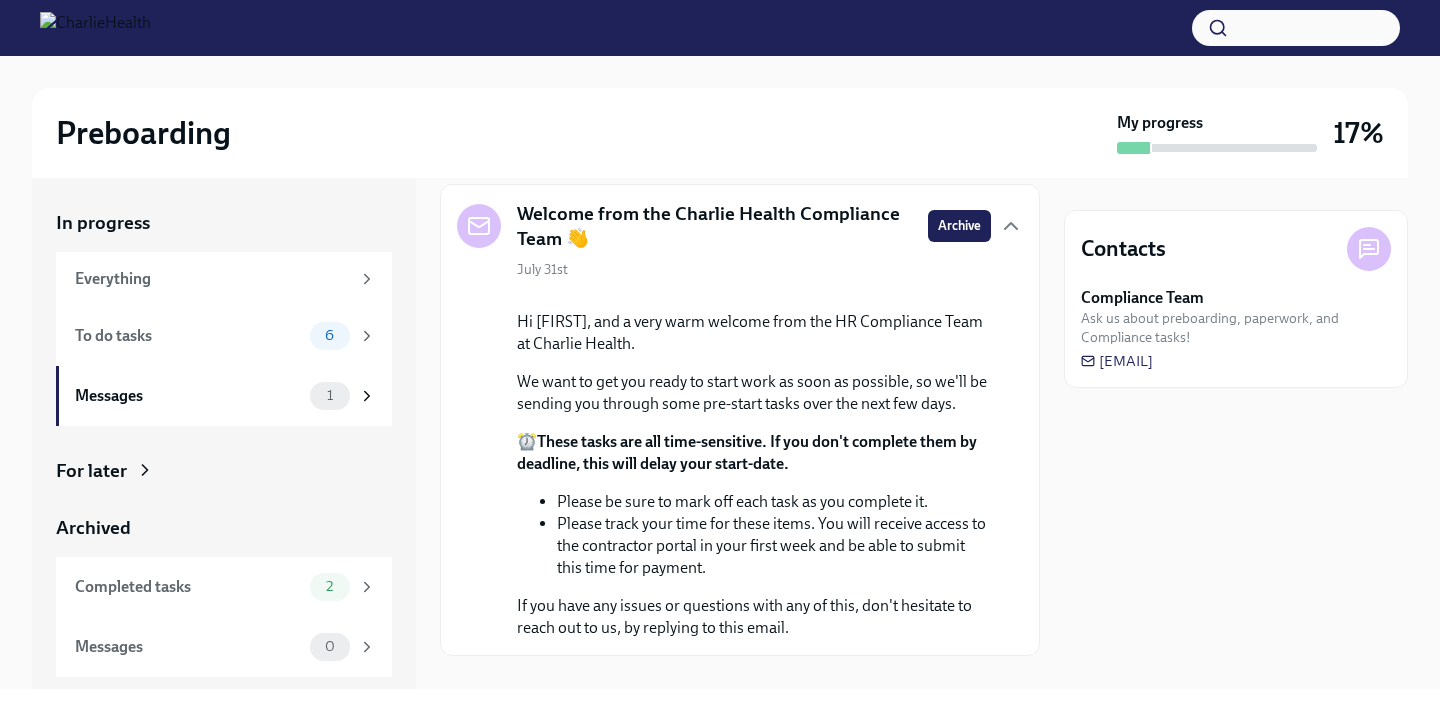 scroll, scrollTop: 99, scrollLeft: 0, axis: vertical 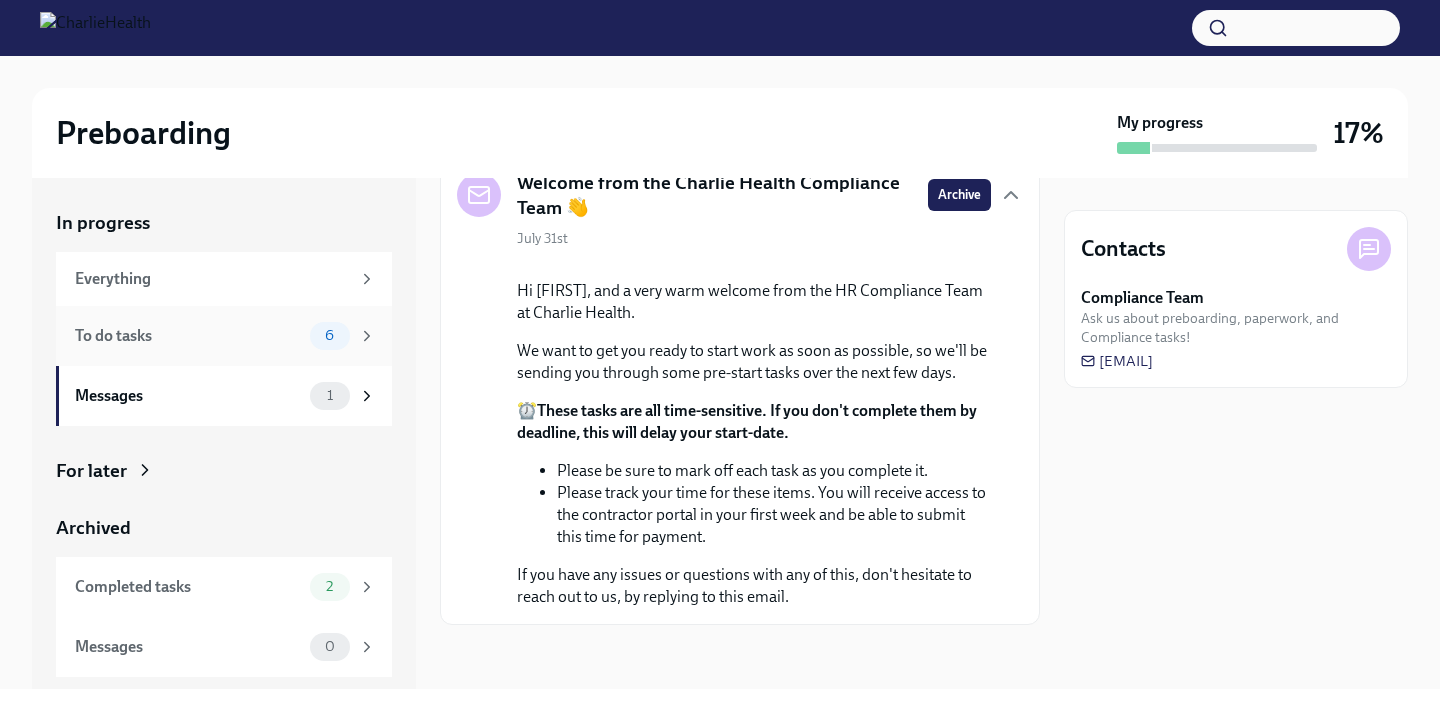 click on "To do tasks" at bounding box center [188, 336] 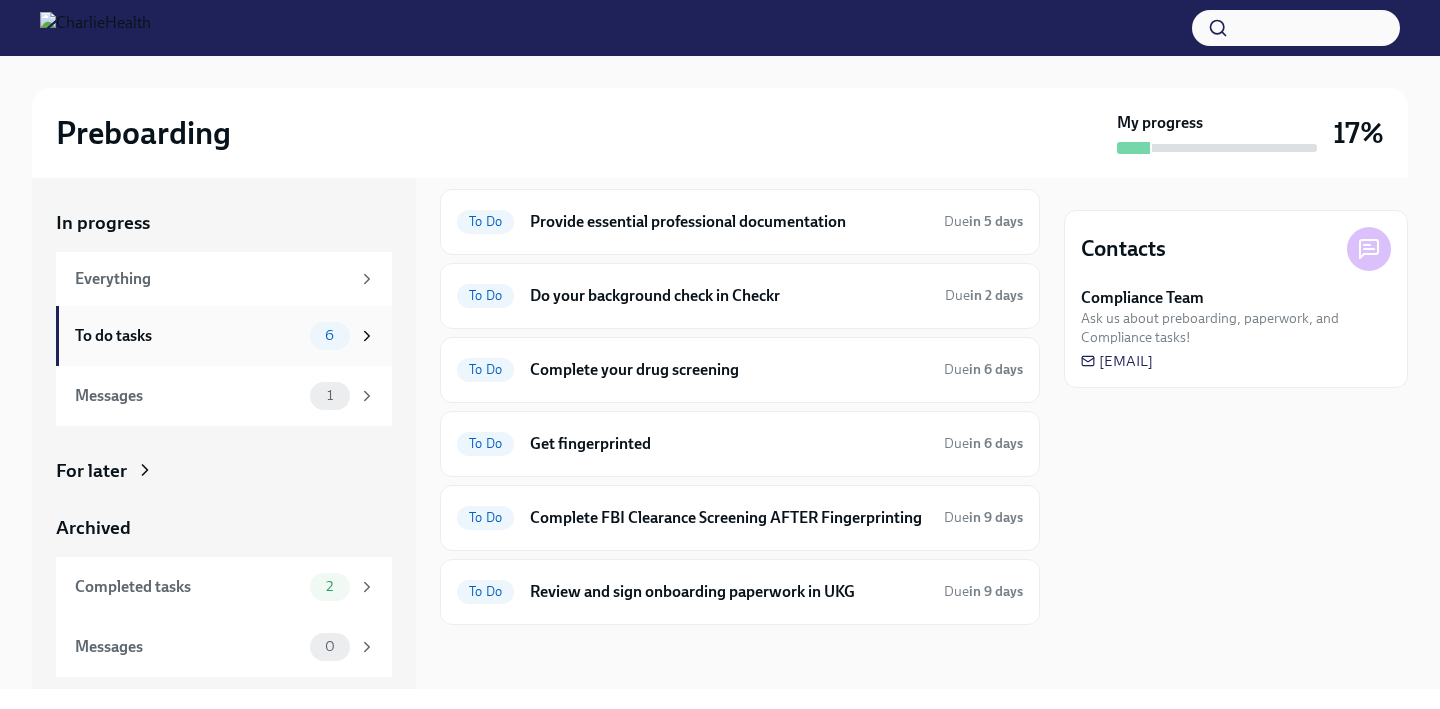 scroll, scrollTop: 62, scrollLeft: 0, axis: vertical 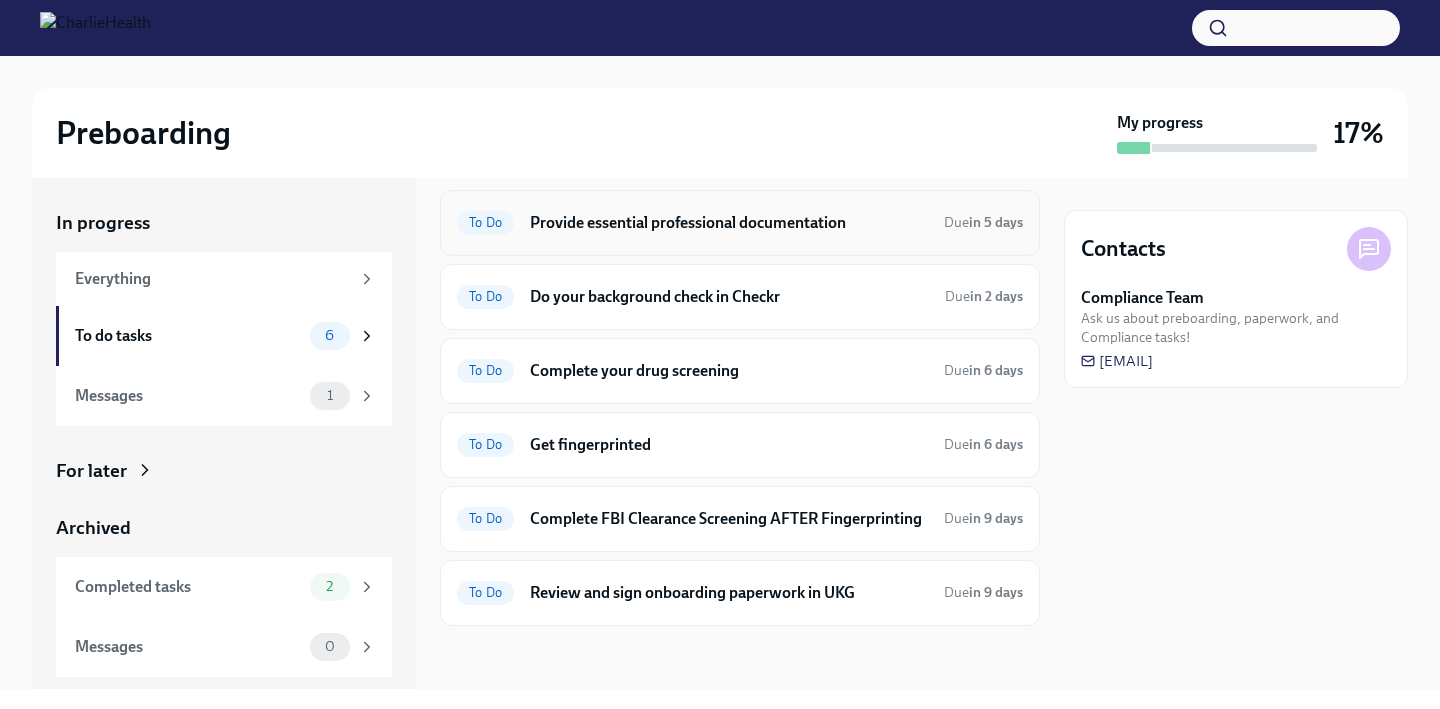 click on "Provide essential professional documentation" at bounding box center (729, 223) 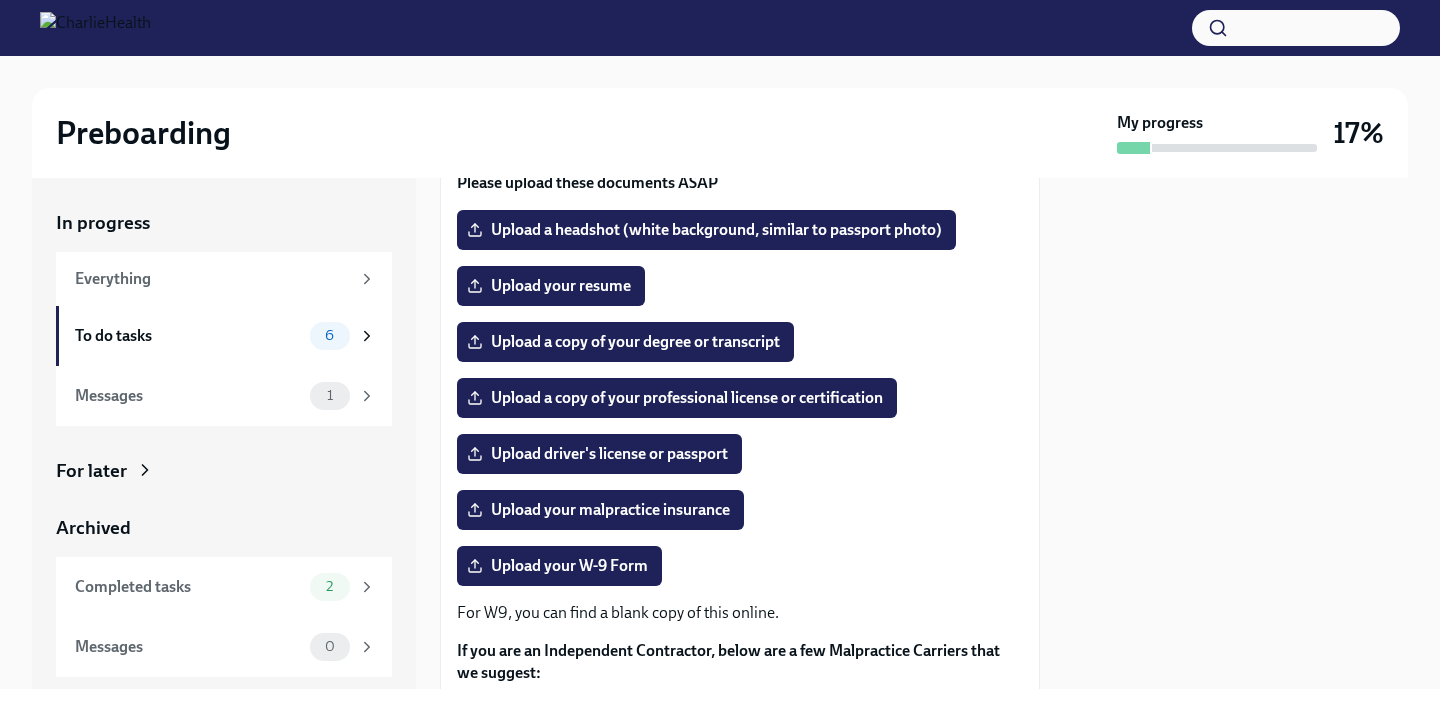 scroll, scrollTop: 222, scrollLeft: 0, axis: vertical 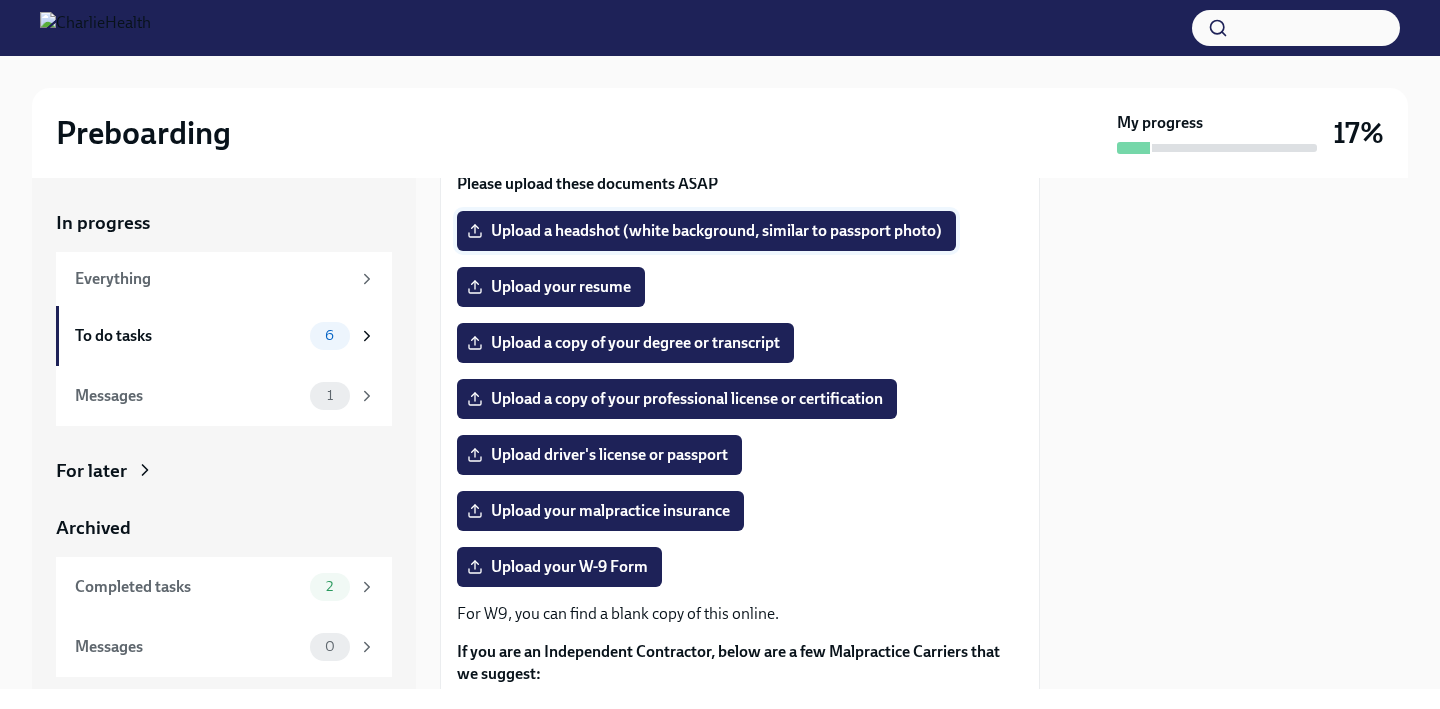 click on "Upload a headshot (white background, similar to passport photo)" at bounding box center [706, 231] 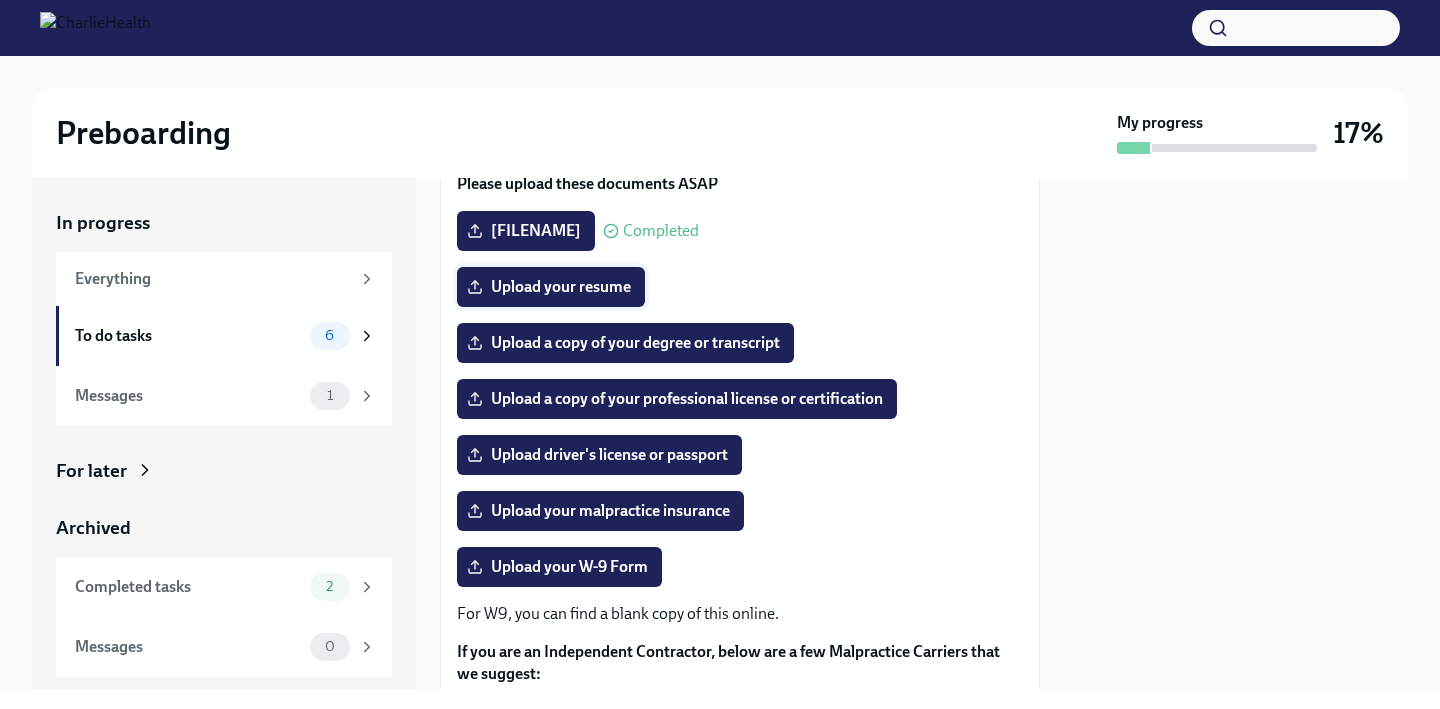 click on "Upload your resume" at bounding box center [551, 287] 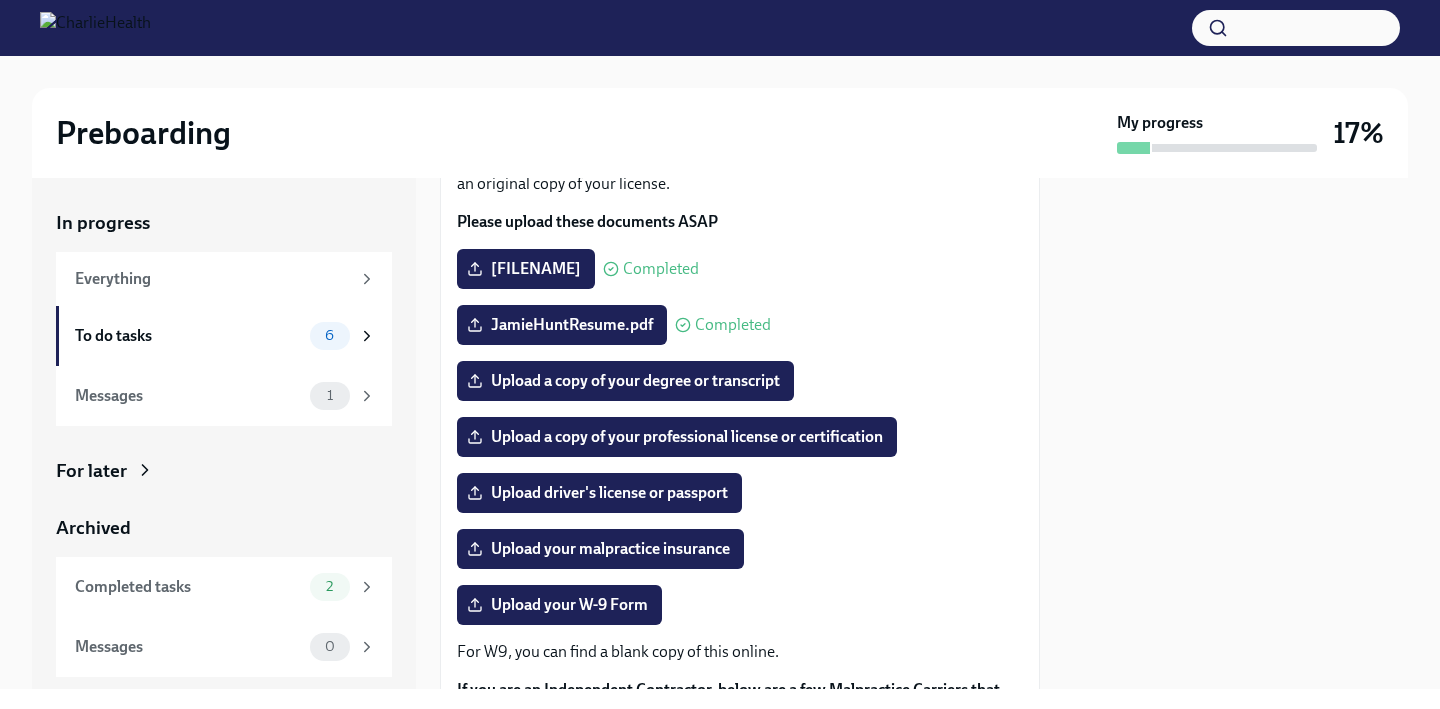 scroll, scrollTop: 185, scrollLeft: 0, axis: vertical 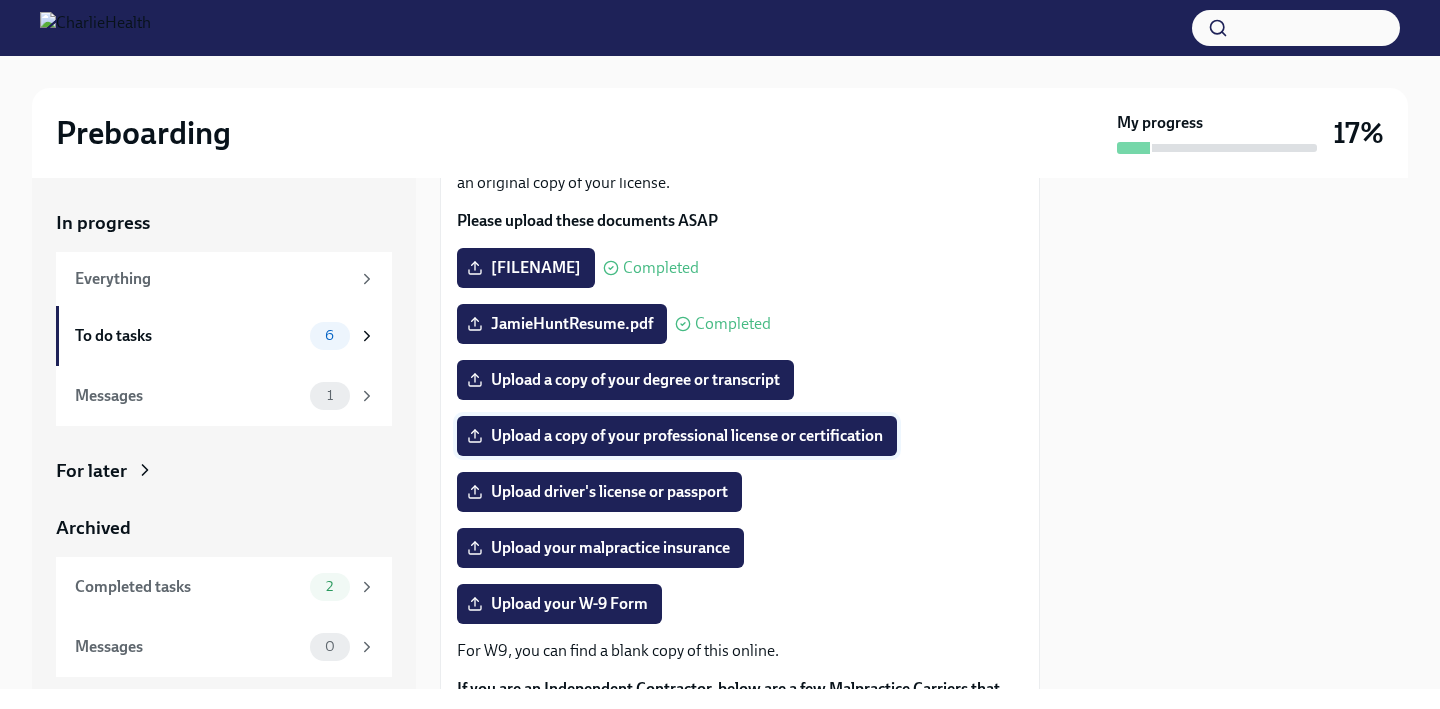click on "Upload a copy of your professional license or certification" at bounding box center [677, 436] 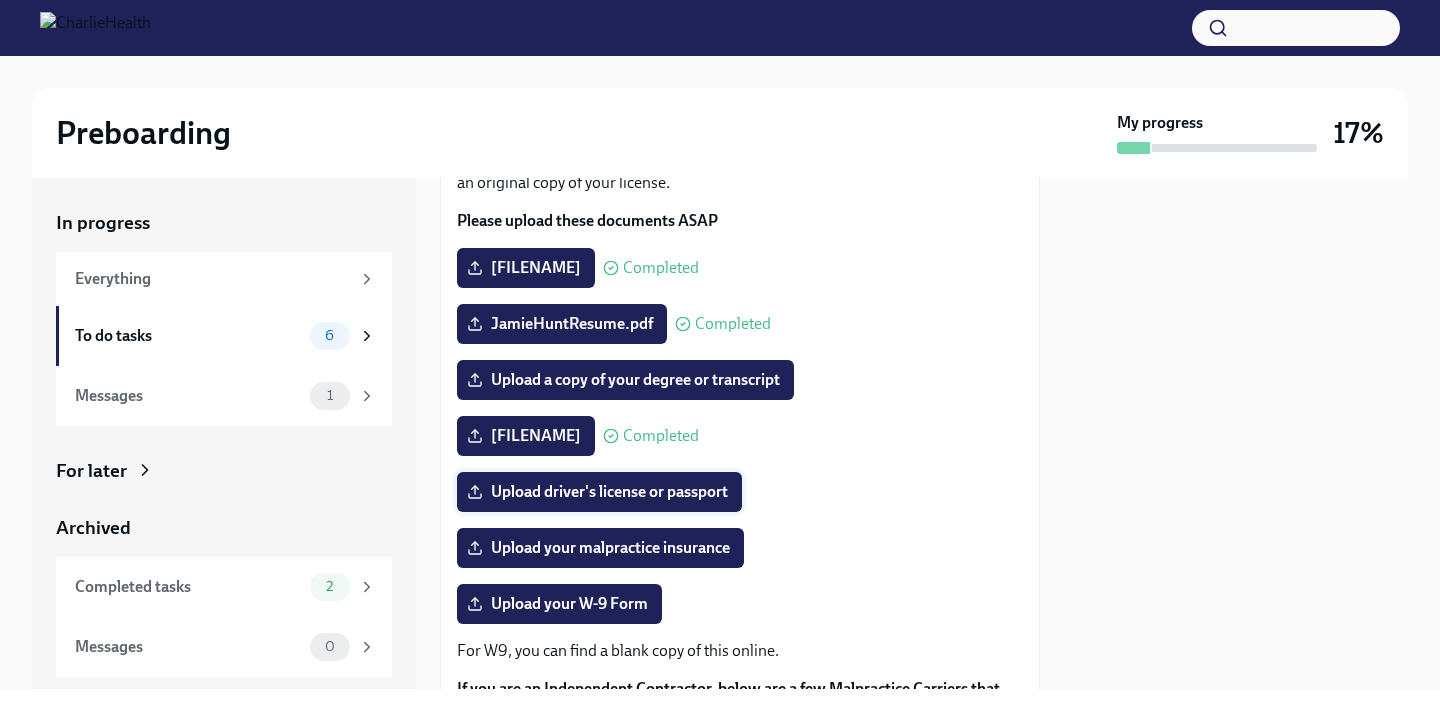 click on "Upload driver's license or passport" at bounding box center [599, 492] 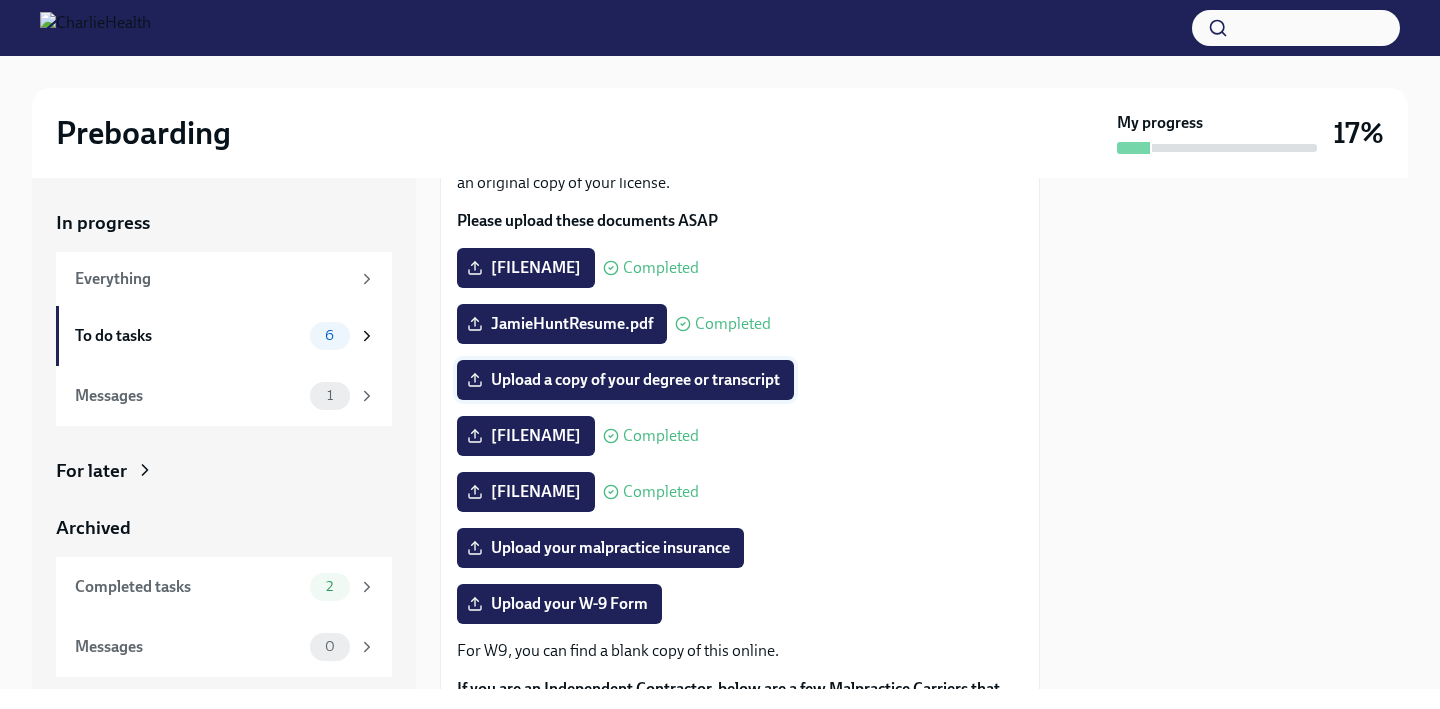 click on "Upload a copy of your degree or transcript" at bounding box center [625, 380] 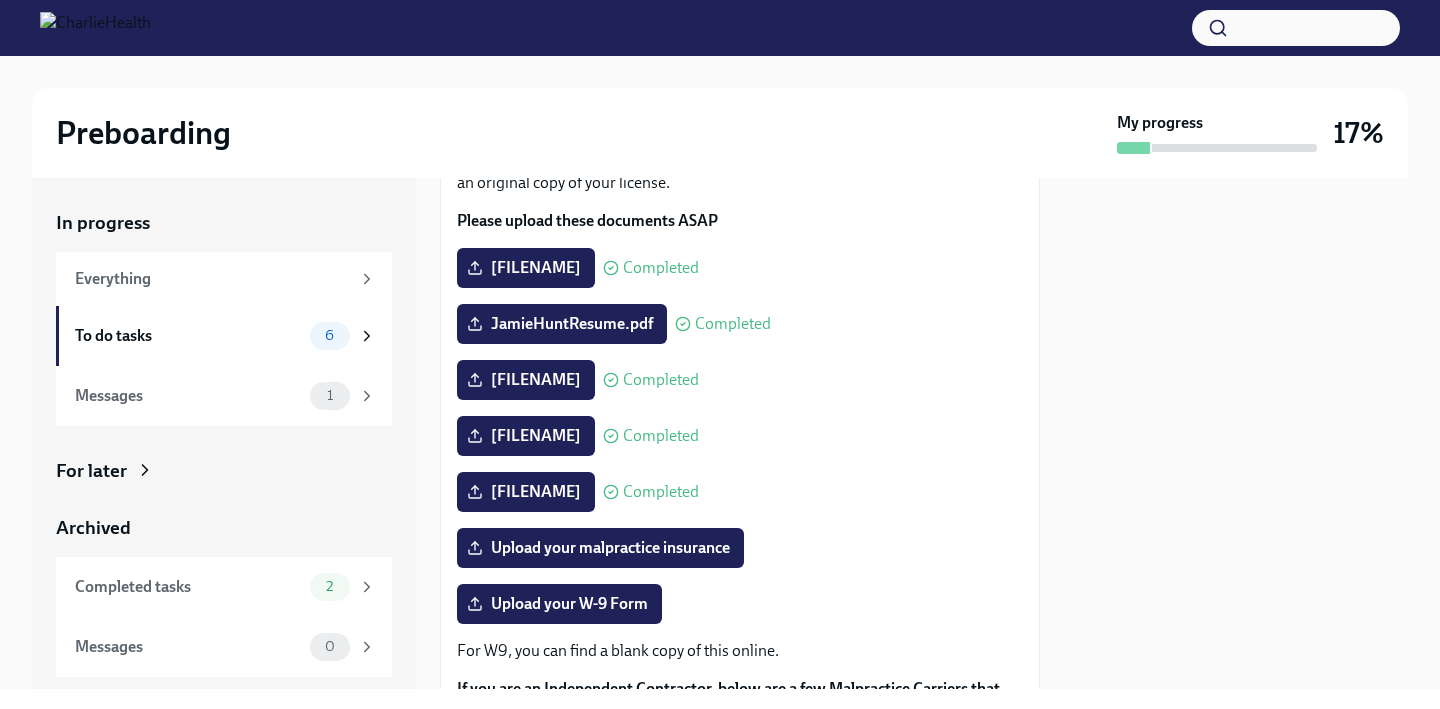 scroll, scrollTop: 0, scrollLeft: 0, axis: both 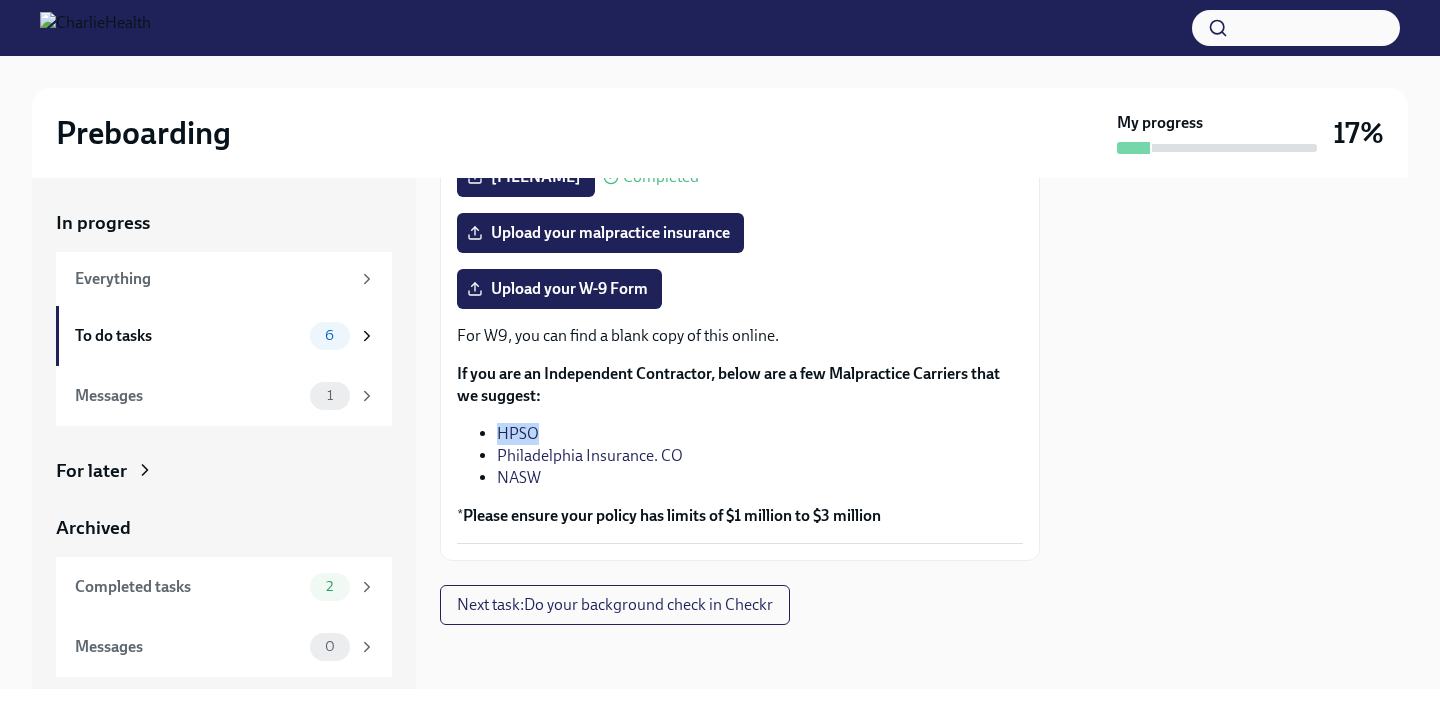 drag, startPoint x: 542, startPoint y: 430, endPoint x: 497, endPoint y: 431, distance: 45.01111 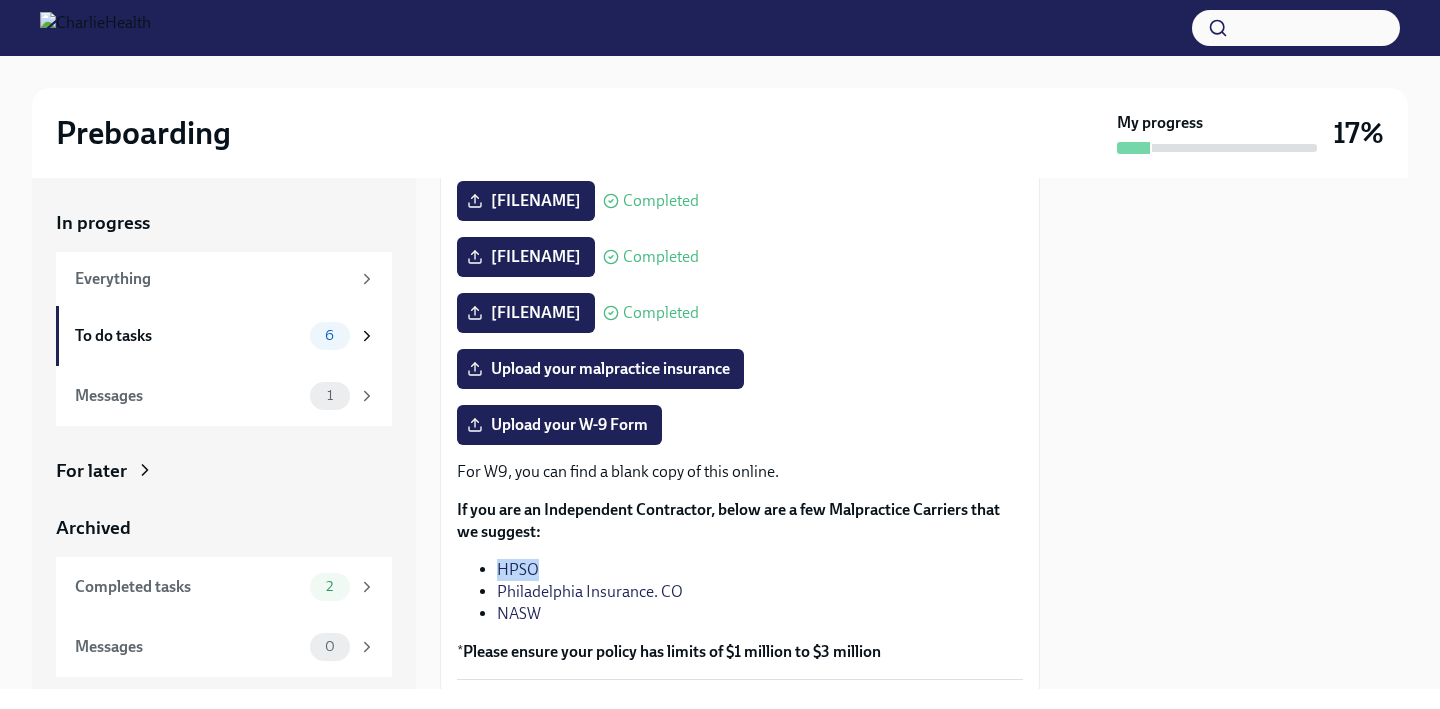 scroll, scrollTop: 365, scrollLeft: 0, axis: vertical 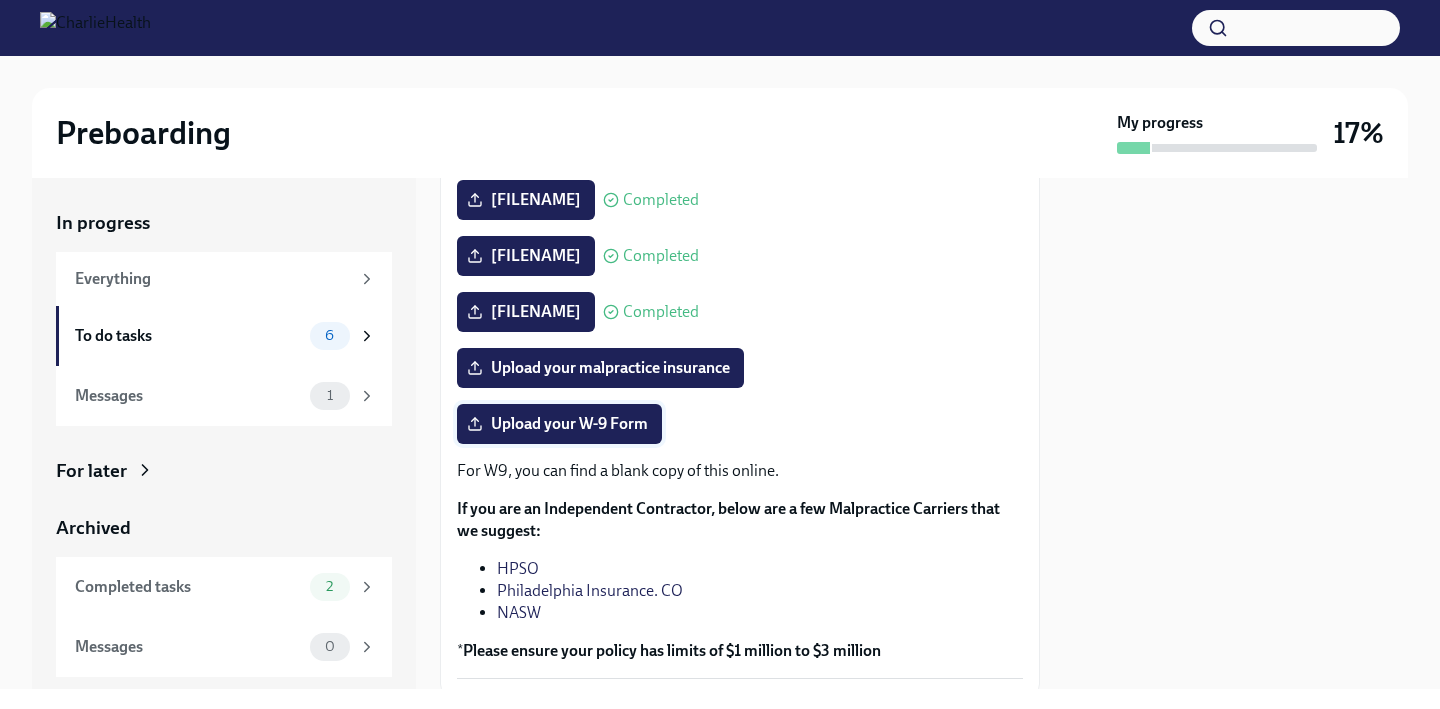 click on "Upload your W-9 Form" at bounding box center (559, 424) 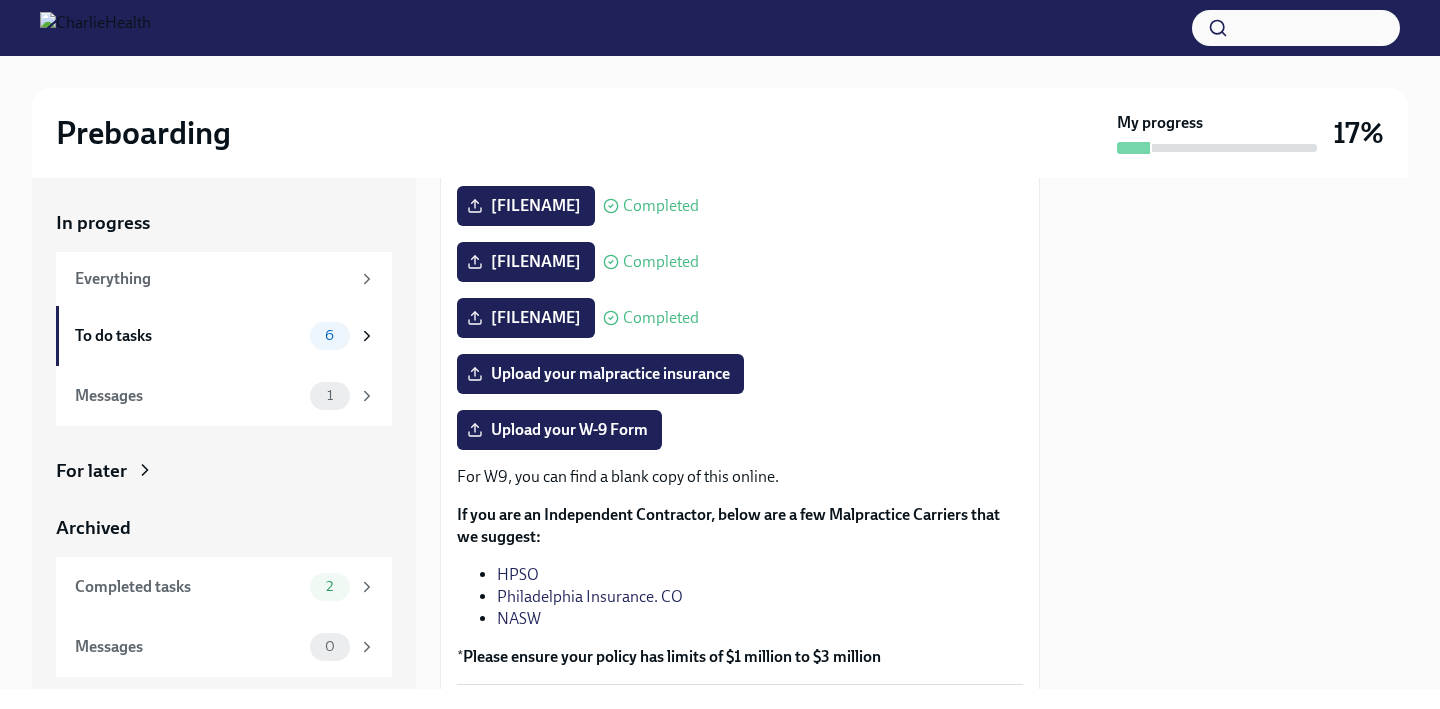 scroll, scrollTop: 366, scrollLeft: 0, axis: vertical 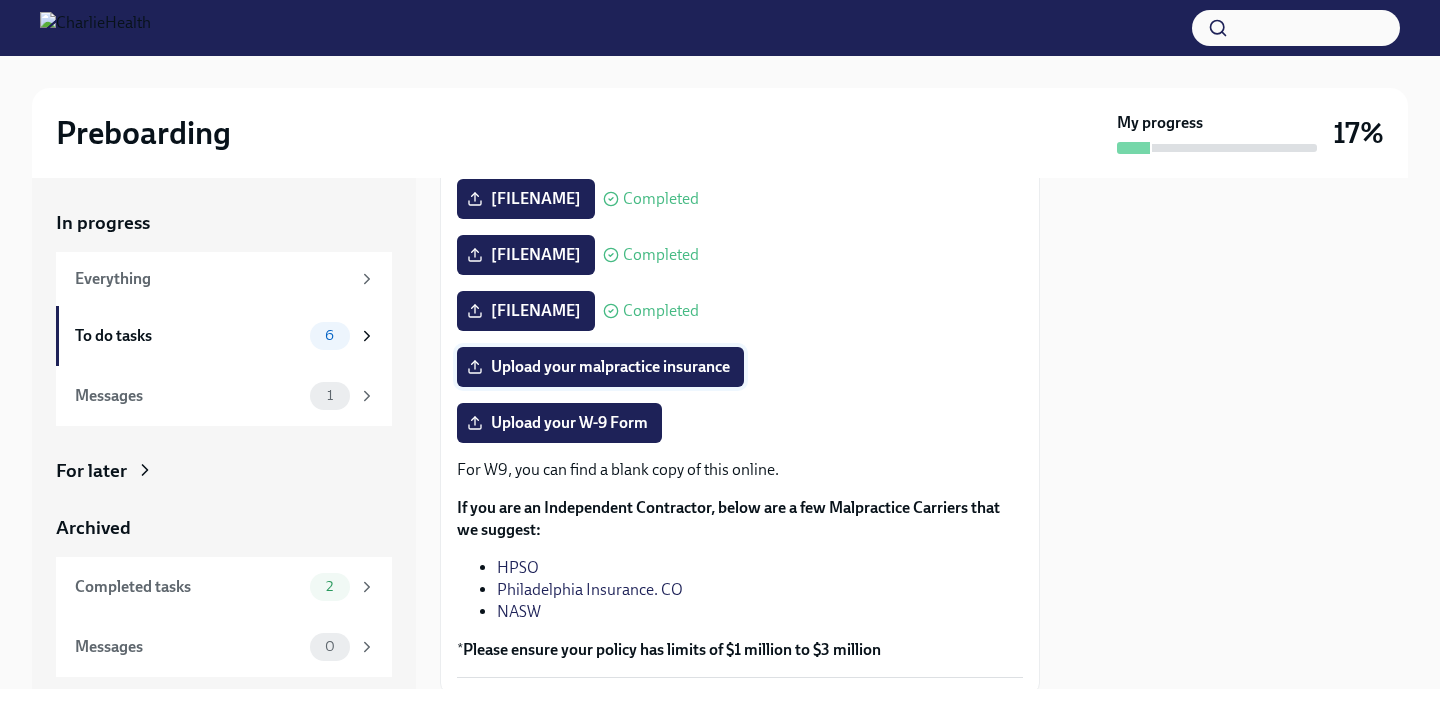 click on "Upload your malpractice insurance" at bounding box center (600, 367) 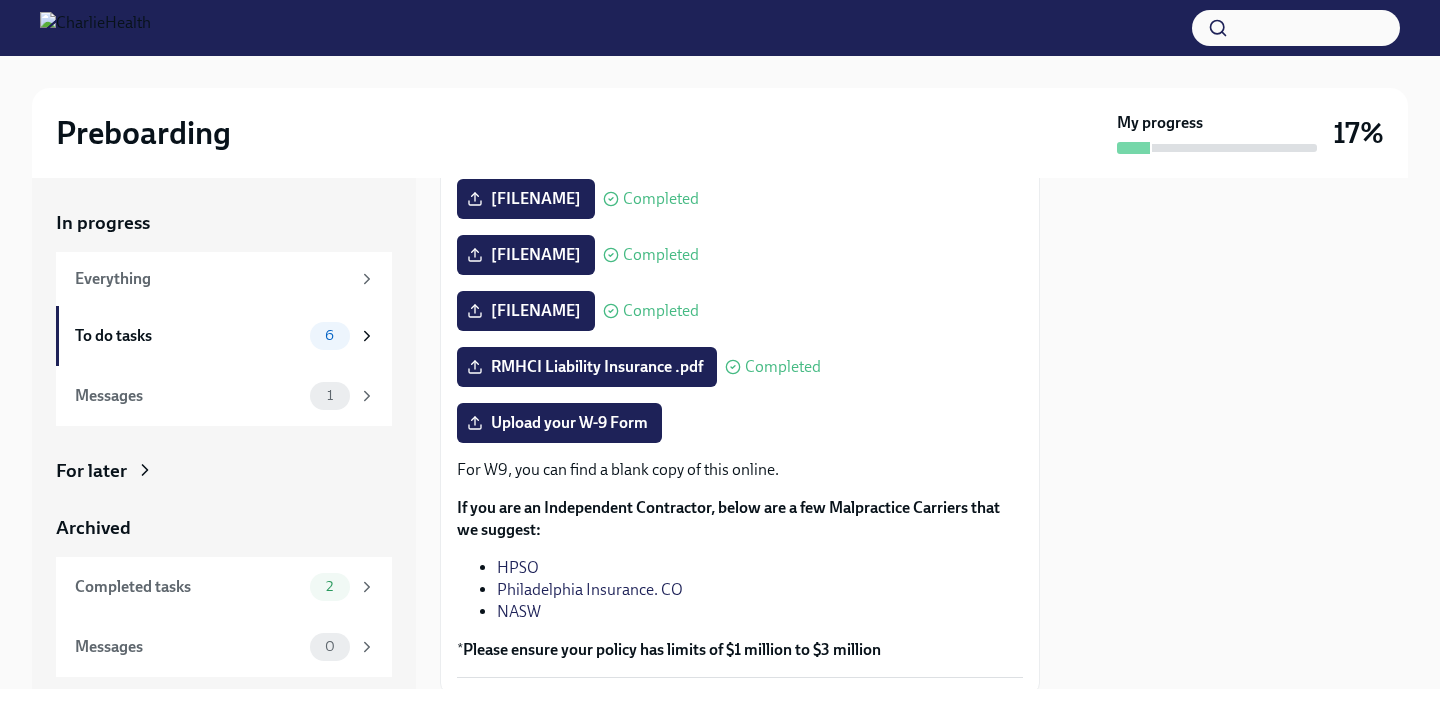scroll, scrollTop: 0, scrollLeft: 0, axis: both 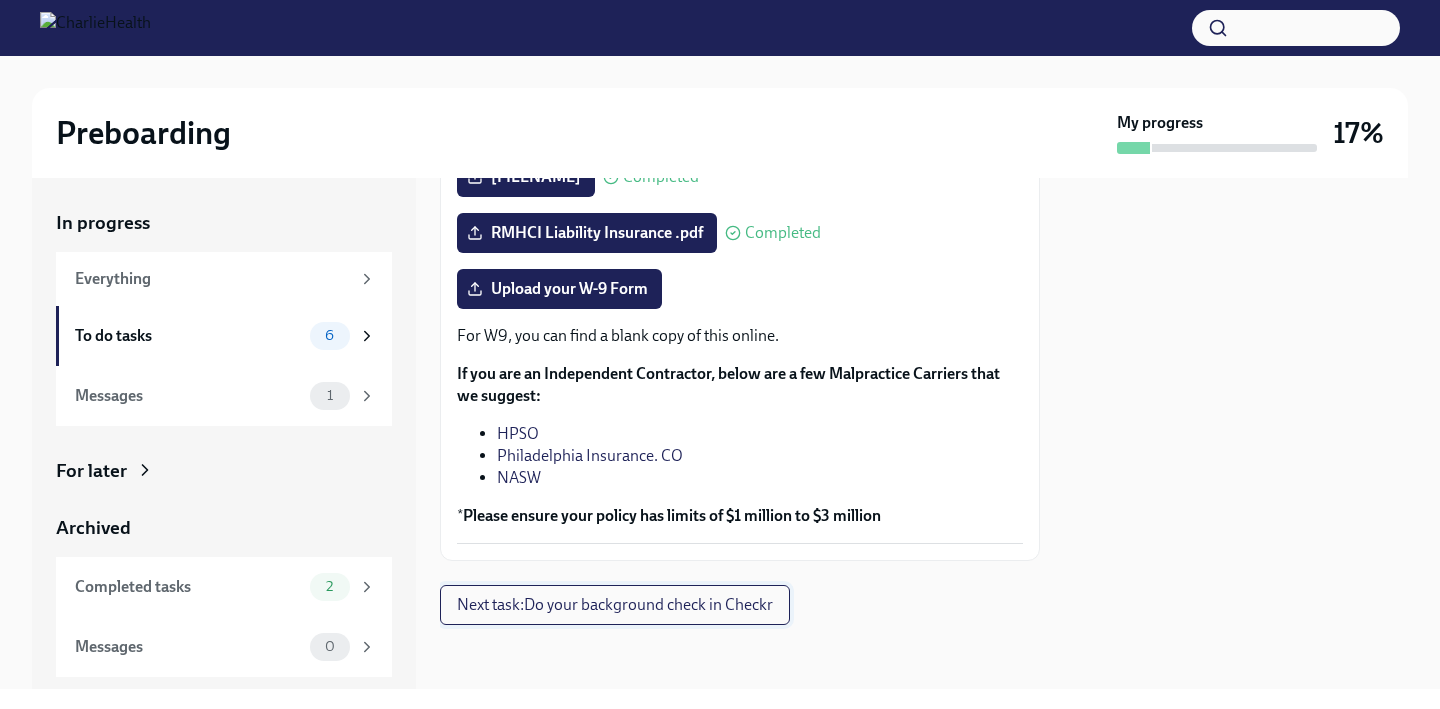 click on "Next task :  Do your background check in Checkr" at bounding box center [615, 605] 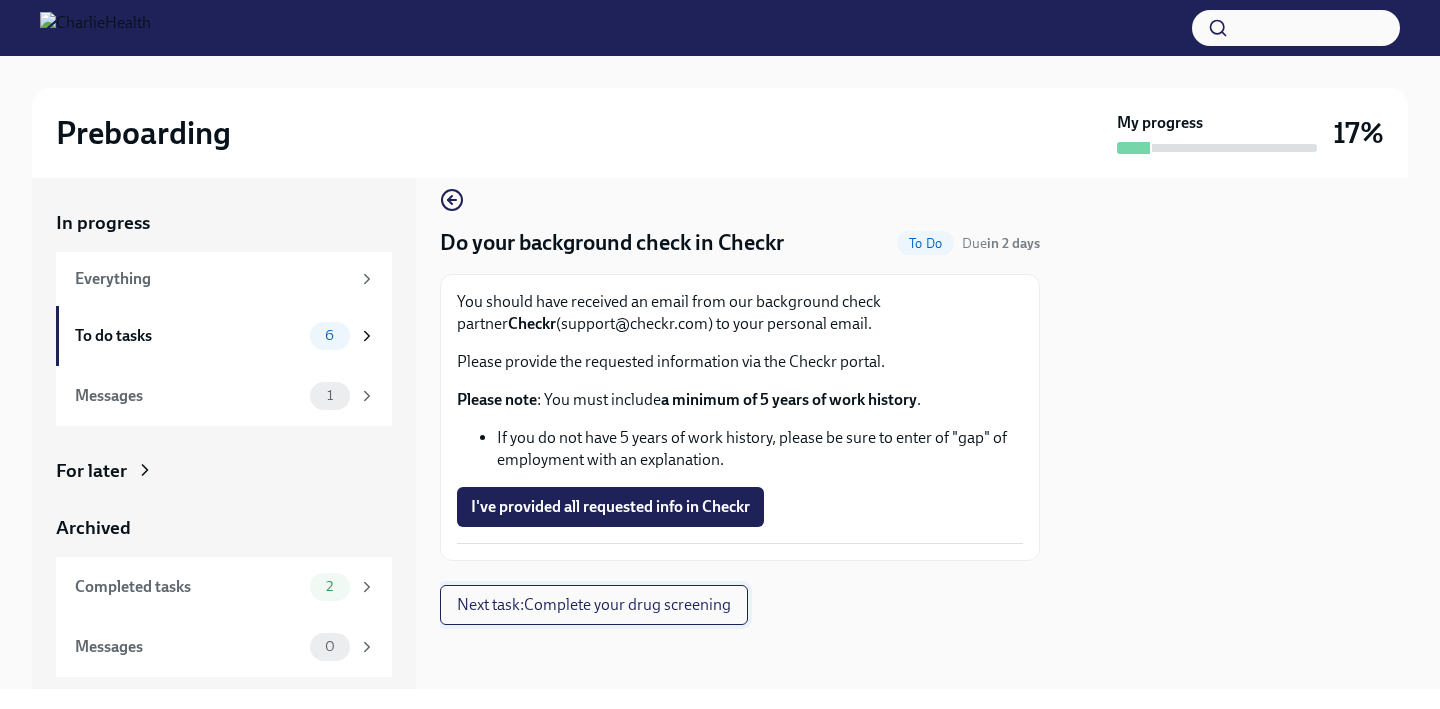 scroll, scrollTop: 0, scrollLeft: 0, axis: both 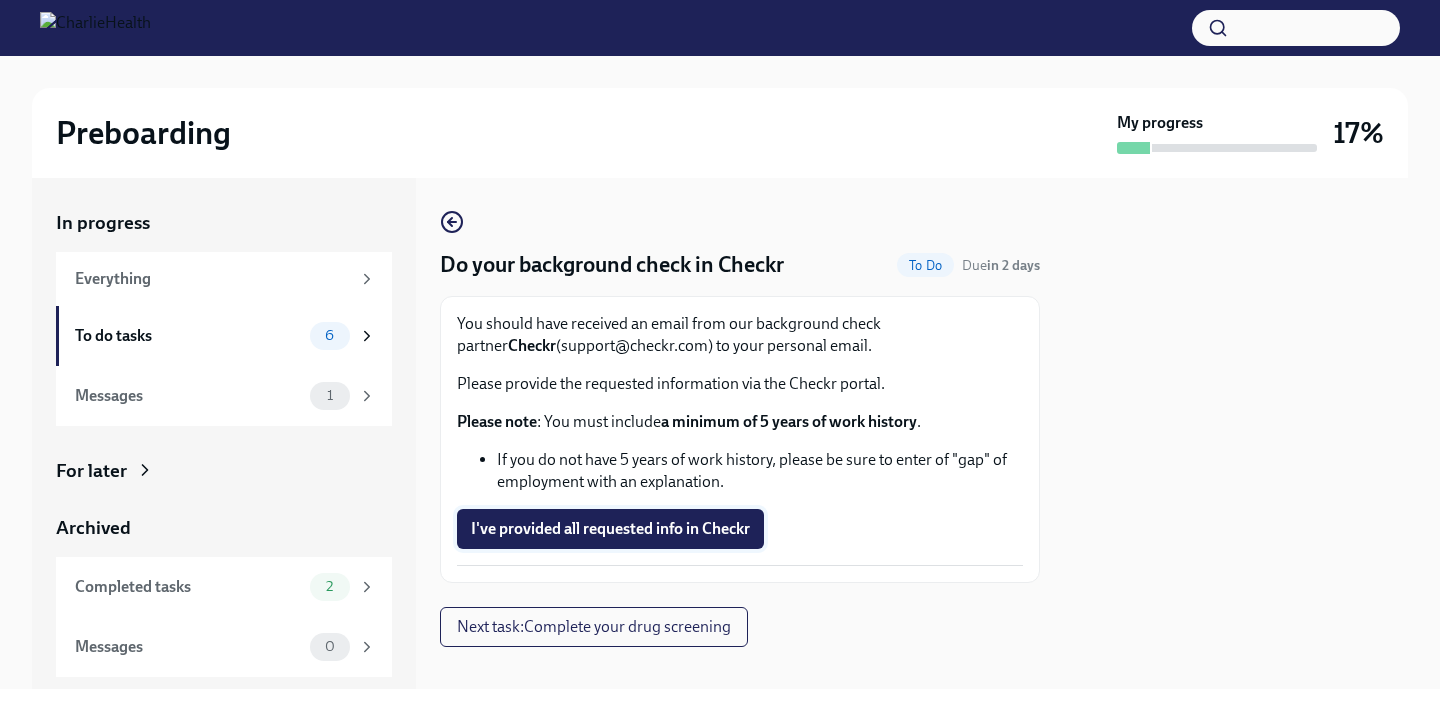 click on "I've provided all requested info in Checkr" at bounding box center (610, 529) 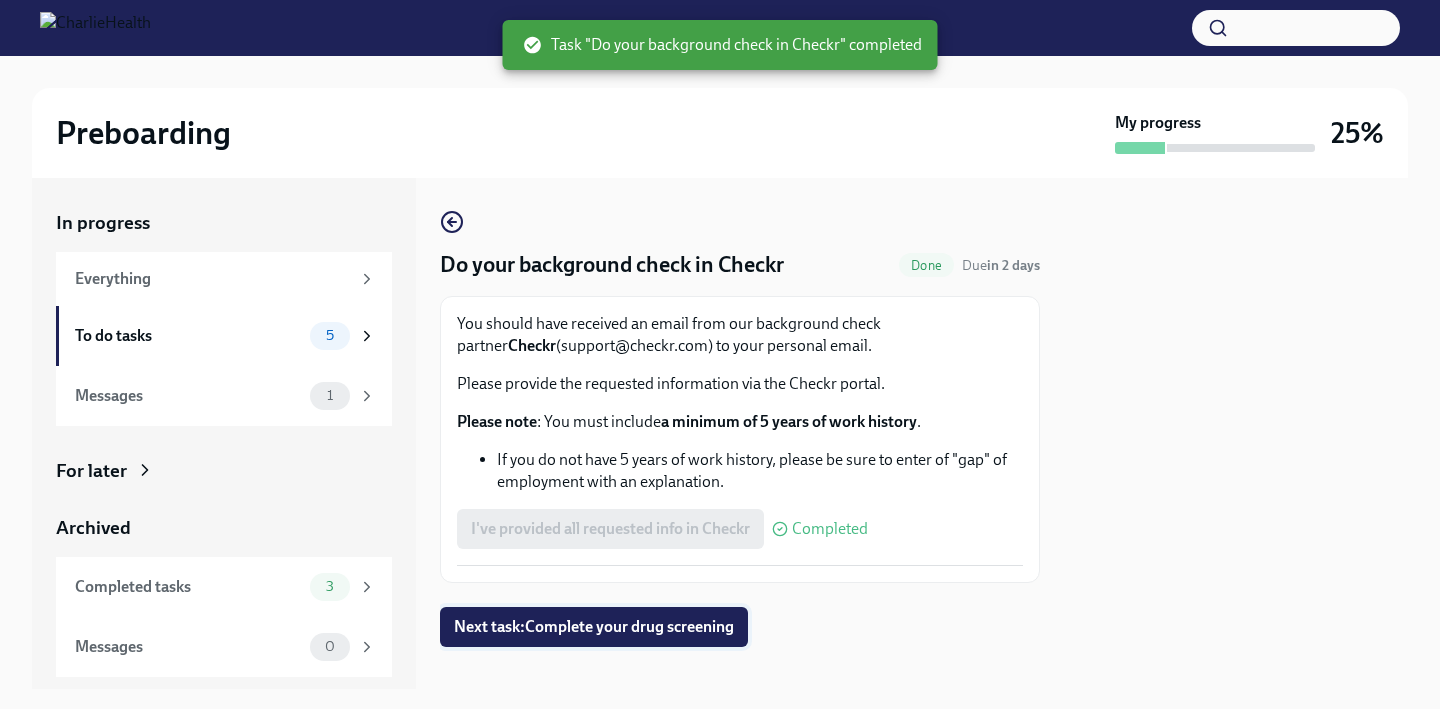 click on "Next task :  Complete your drug screening" at bounding box center [594, 627] 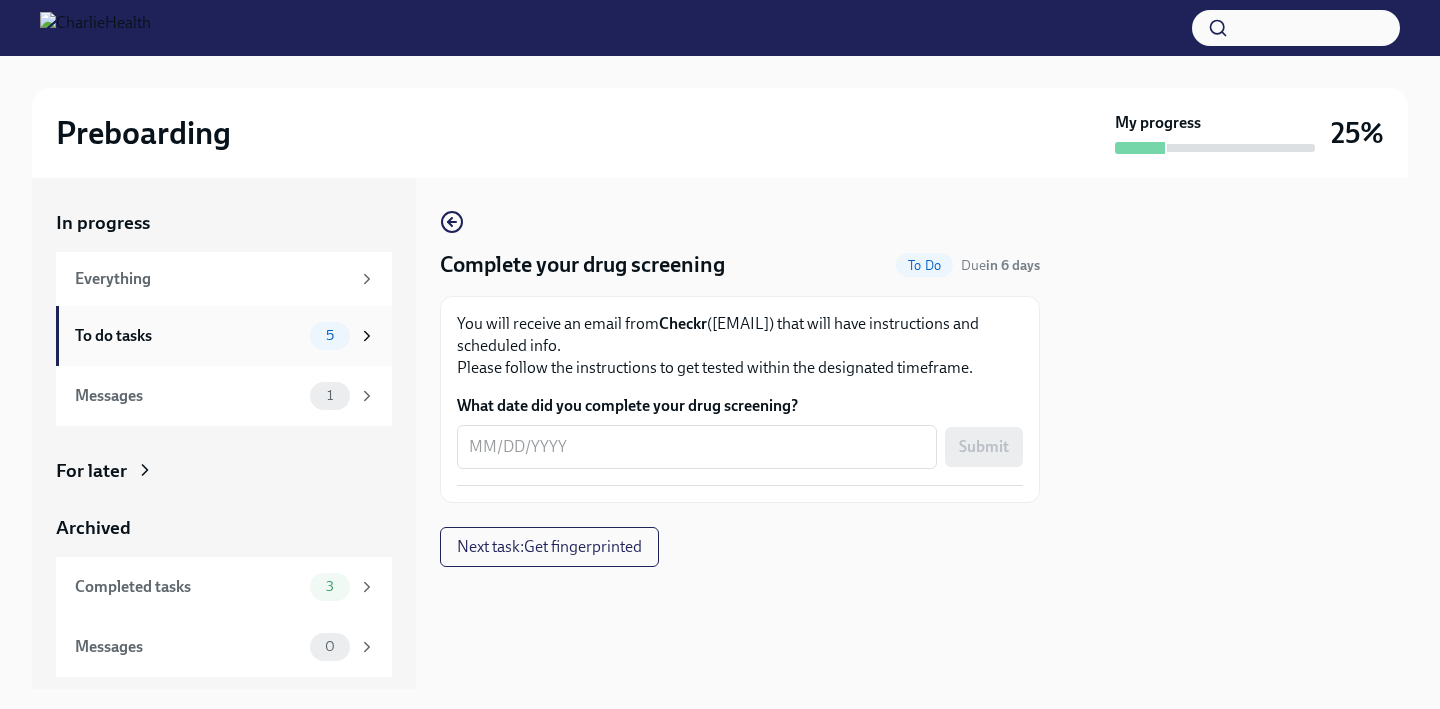 click on "To do tasks" at bounding box center (188, 336) 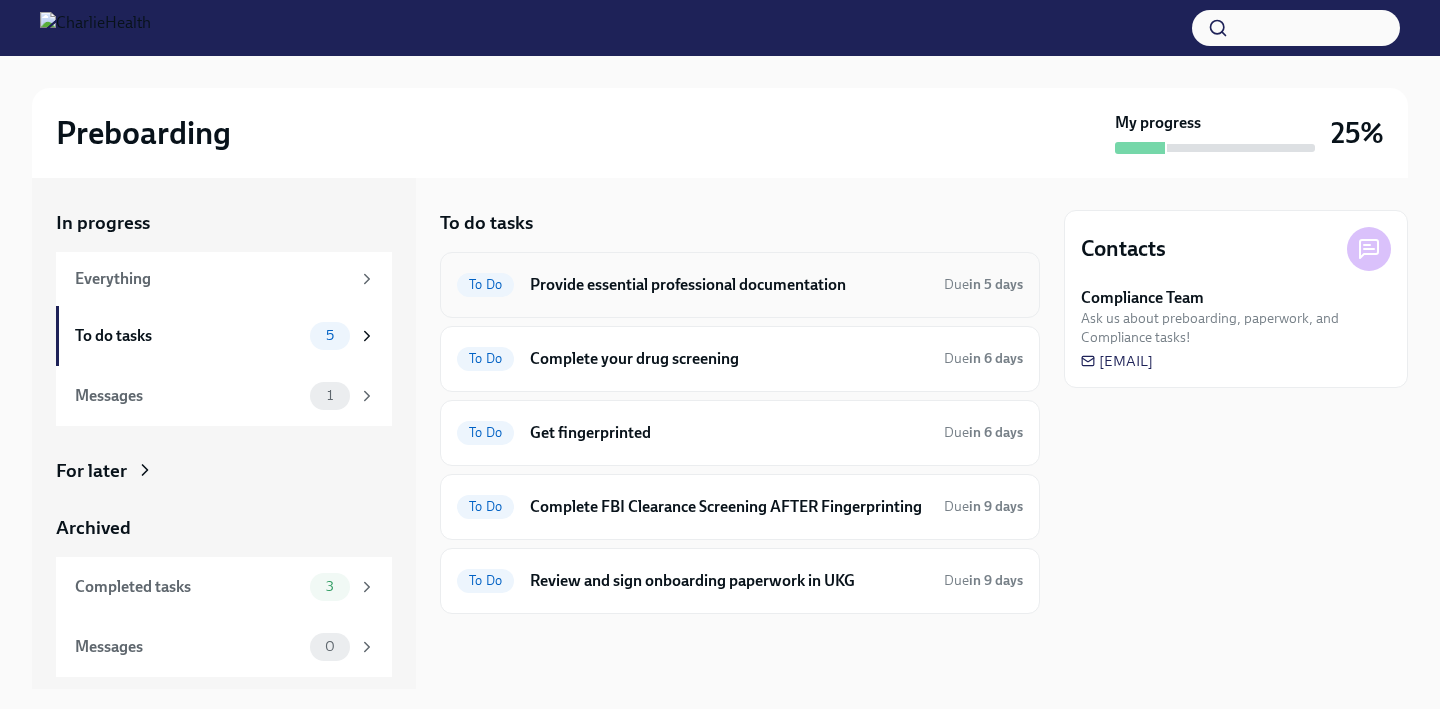 click on "Provide essential professional documentation" at bounding box center (729, 285) 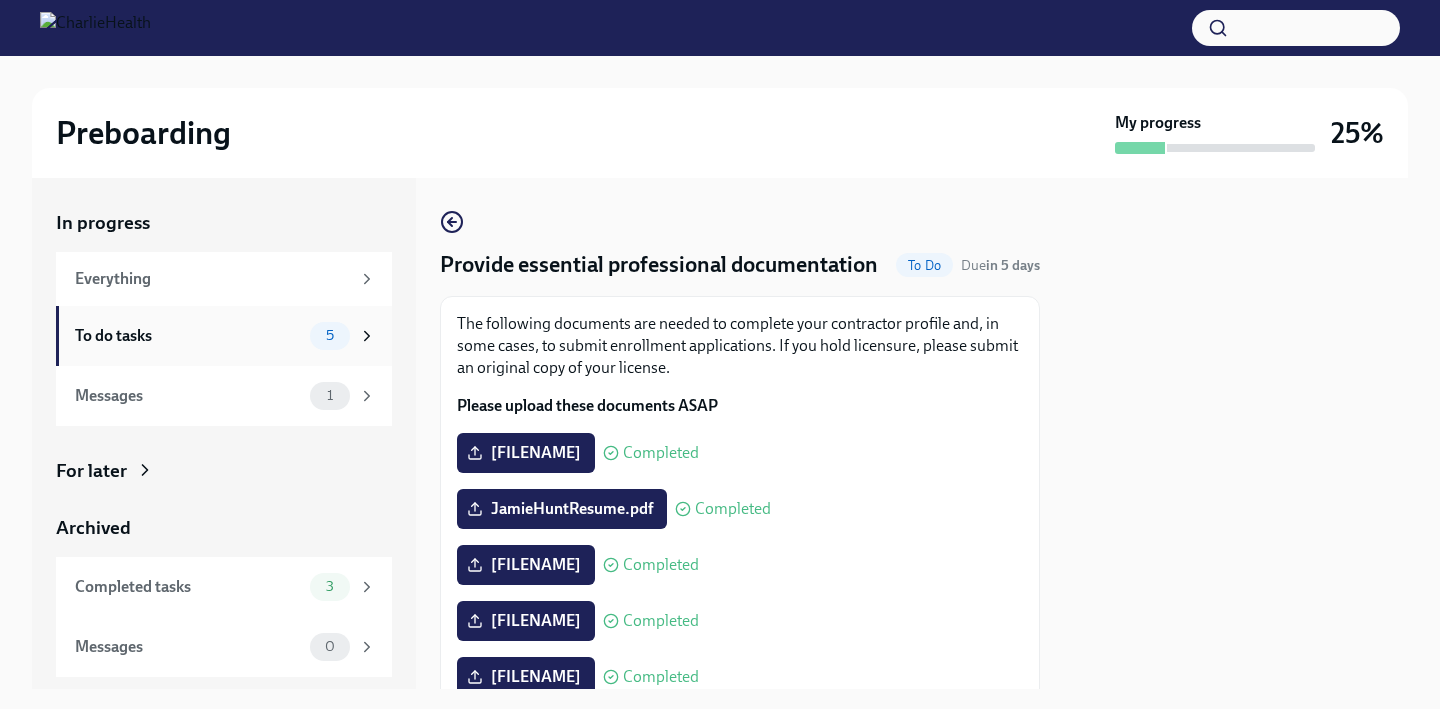 scroll, scrollTop: 0, scrollLeft: 0, axis: both 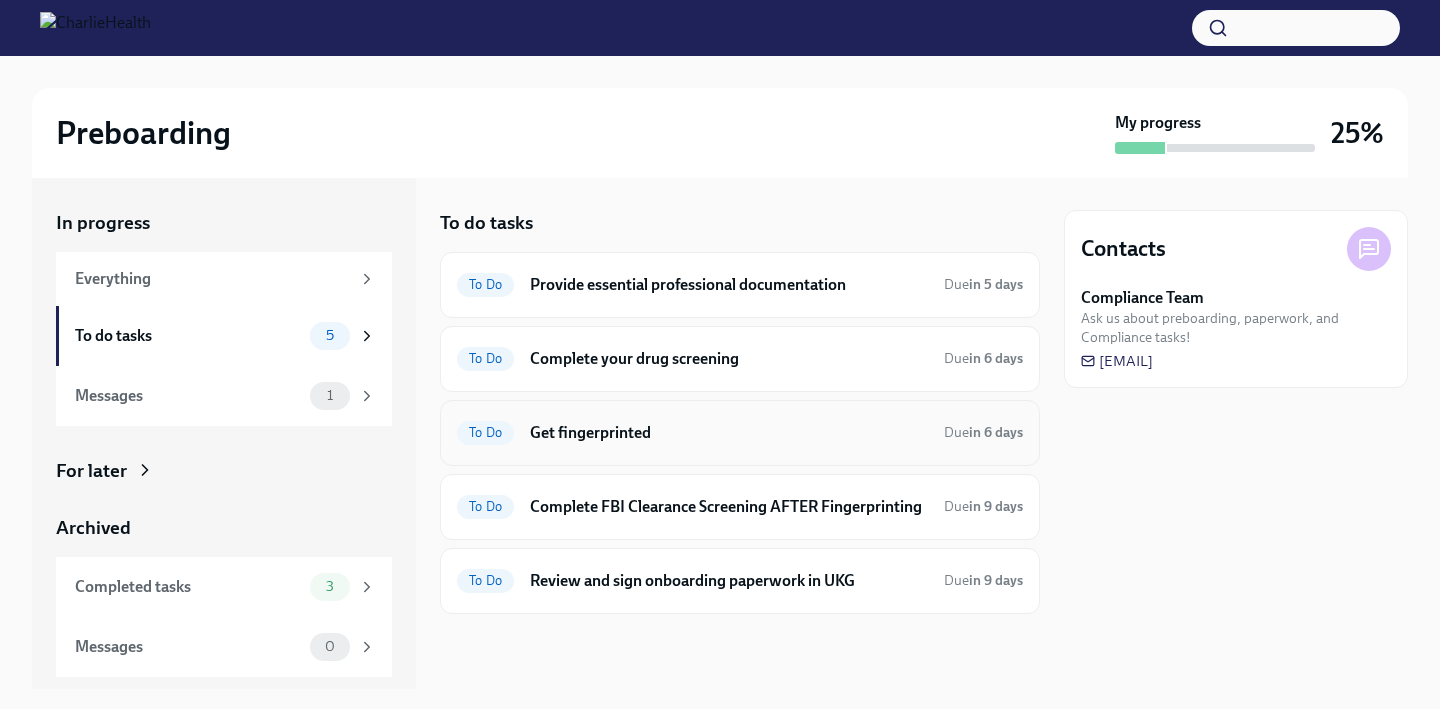 click on "Get fingerprinted" at bounding box center [729, 433] 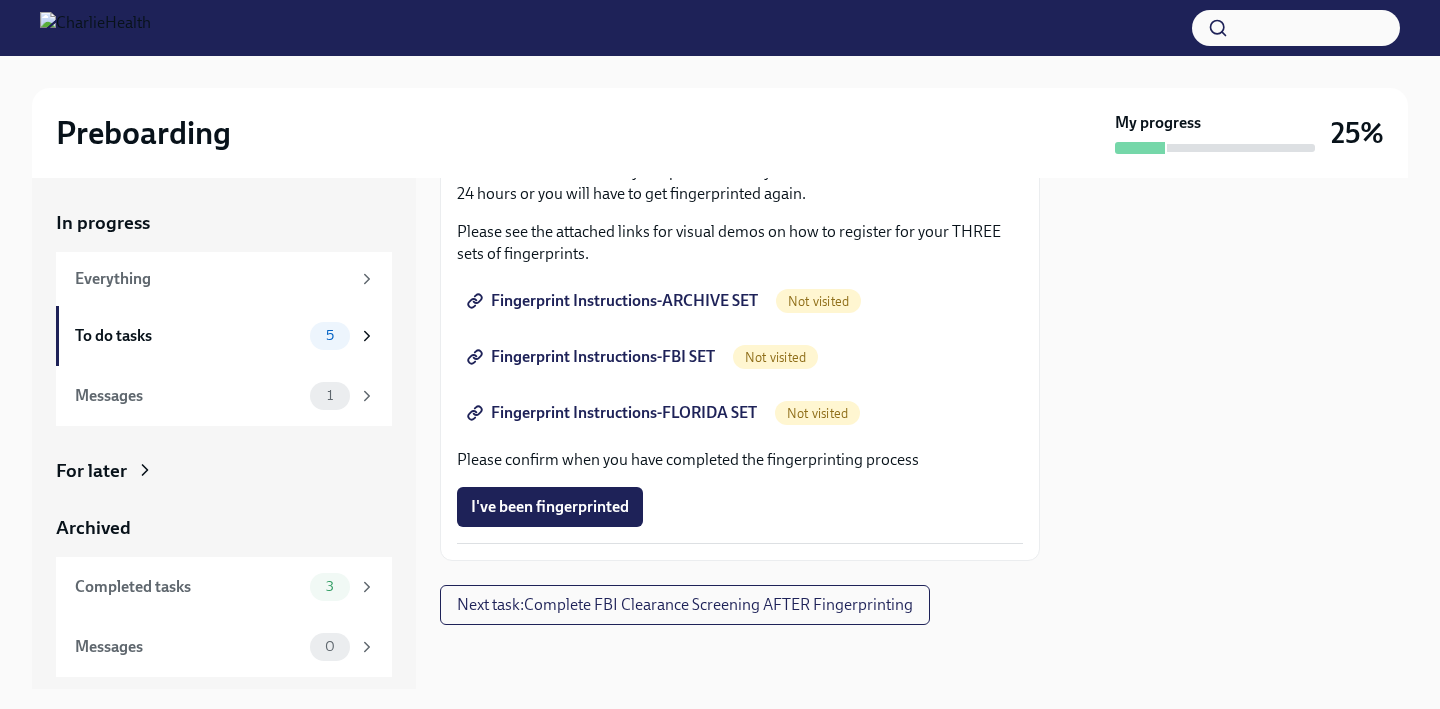 scroll, scrollTop: 316, scrollLeft: 0, axis: vertical 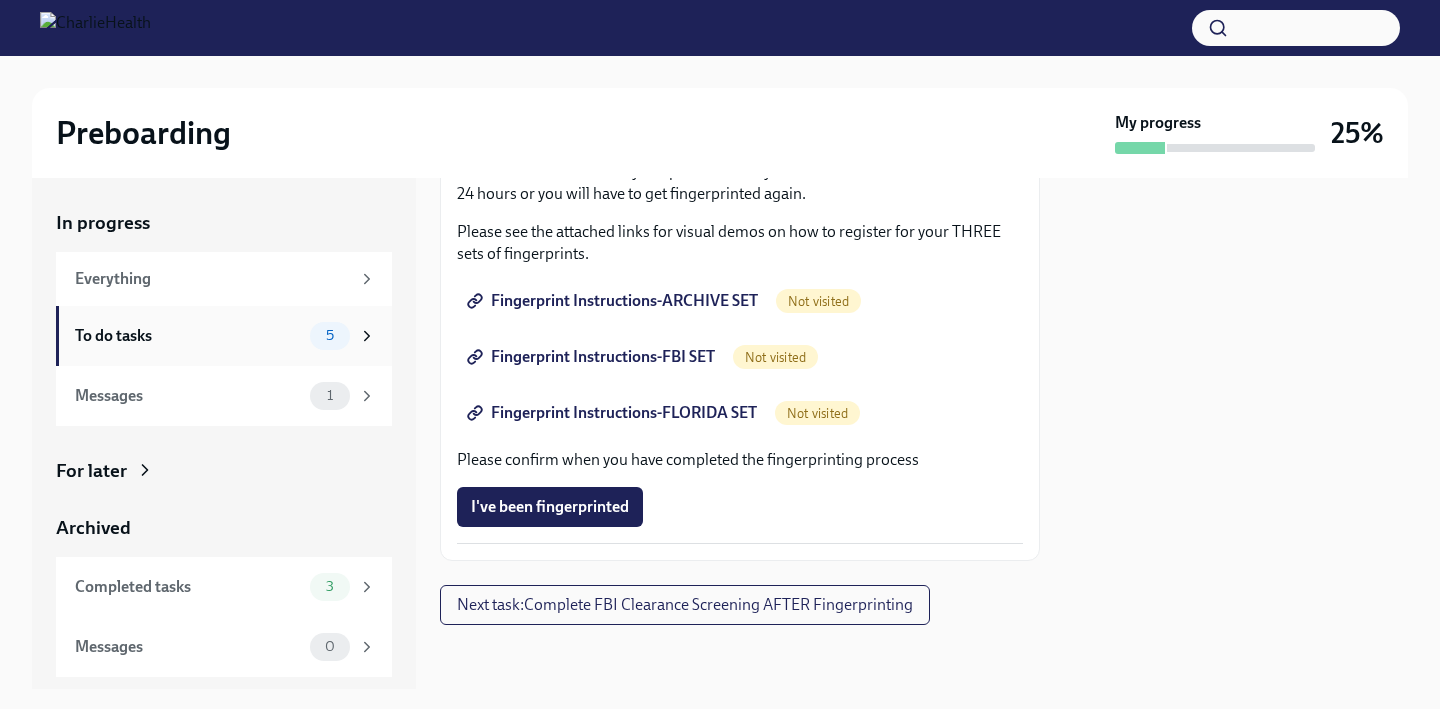 click on "To do tasks" at bounding box center (188, 336) 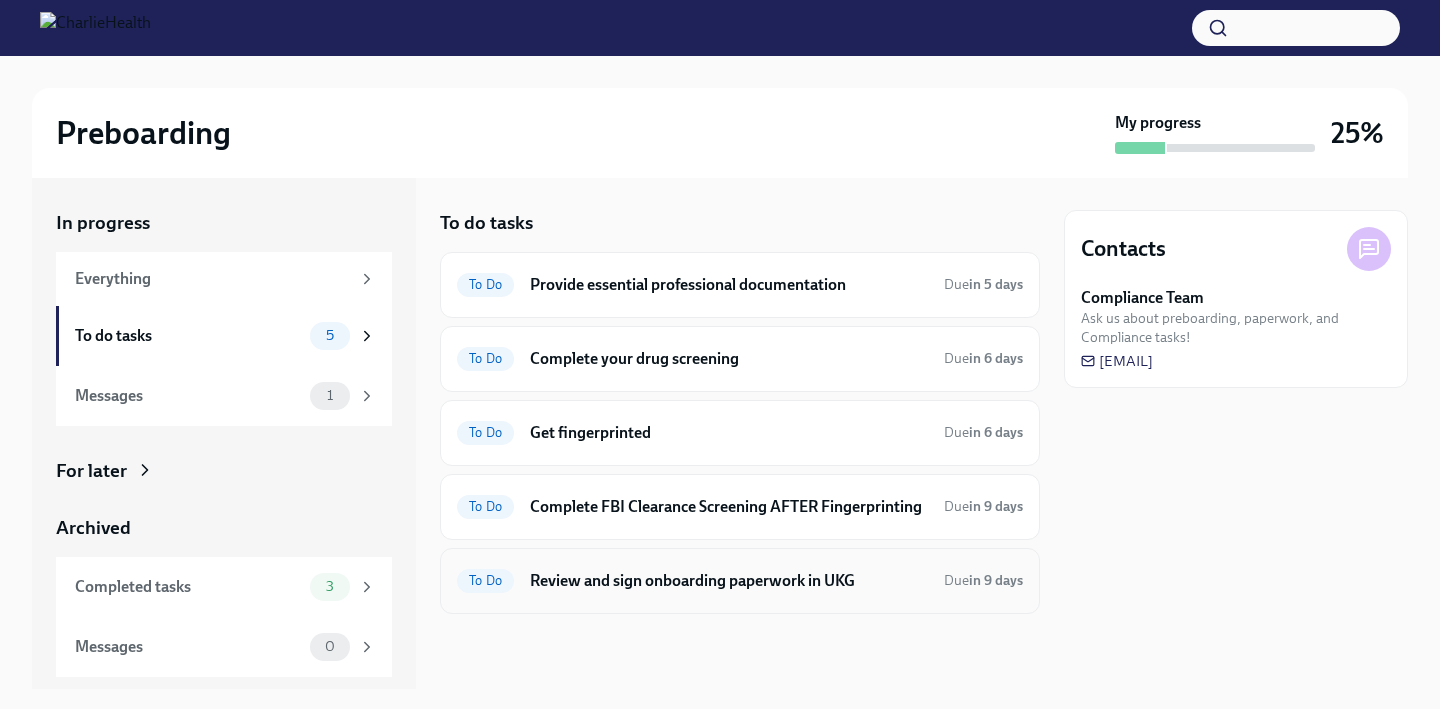 click on "Review and sign onboarding paperwork in UKG" at bounding box center (729, 581) 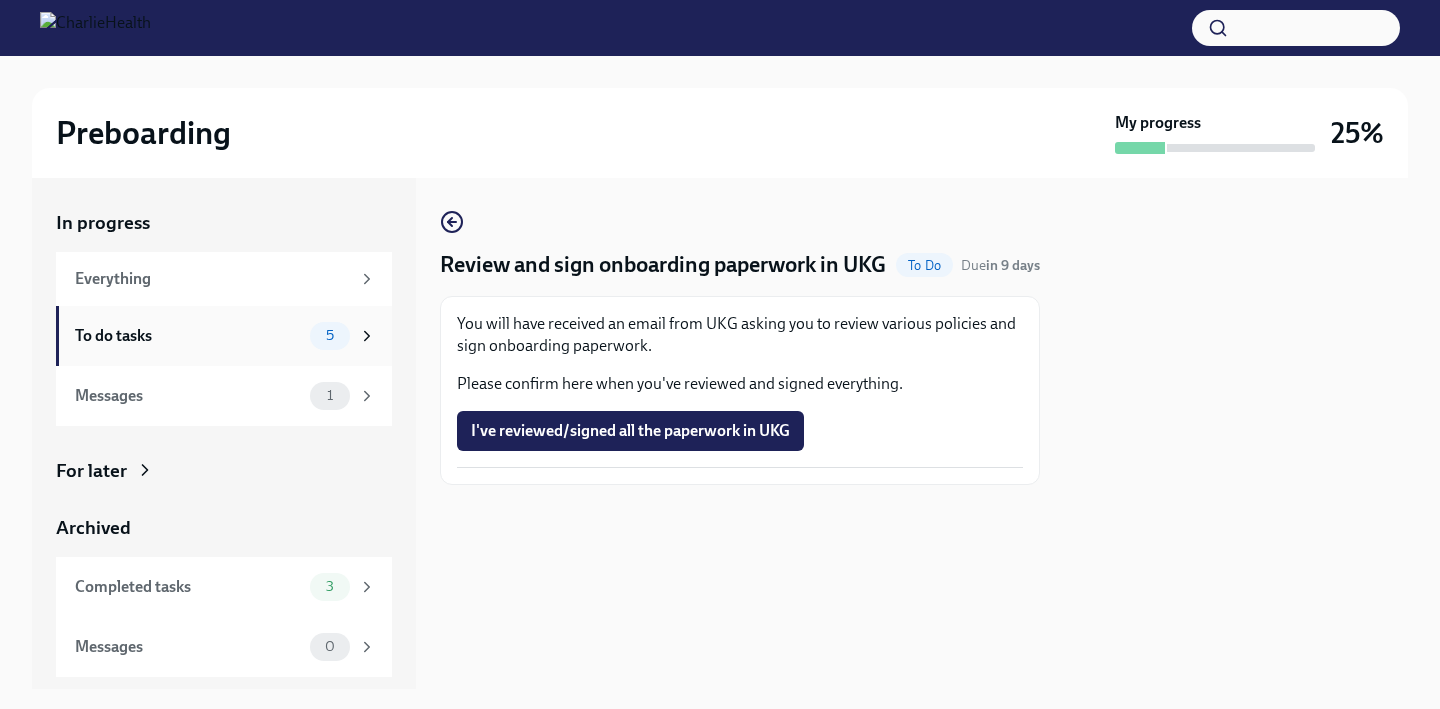 click on "To do tasks" at bounding box center [188, 336] 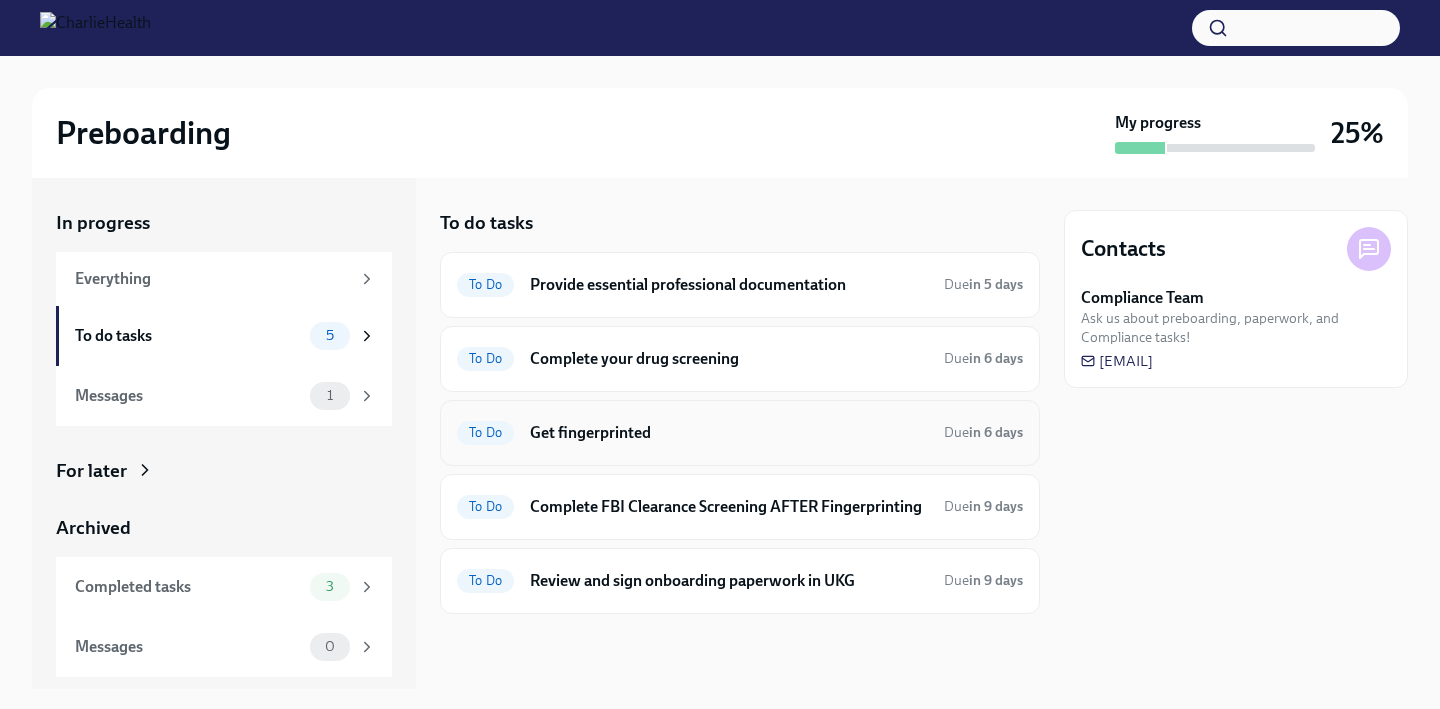 click on "Get fingerprinted" at bounding box center [729, 433] 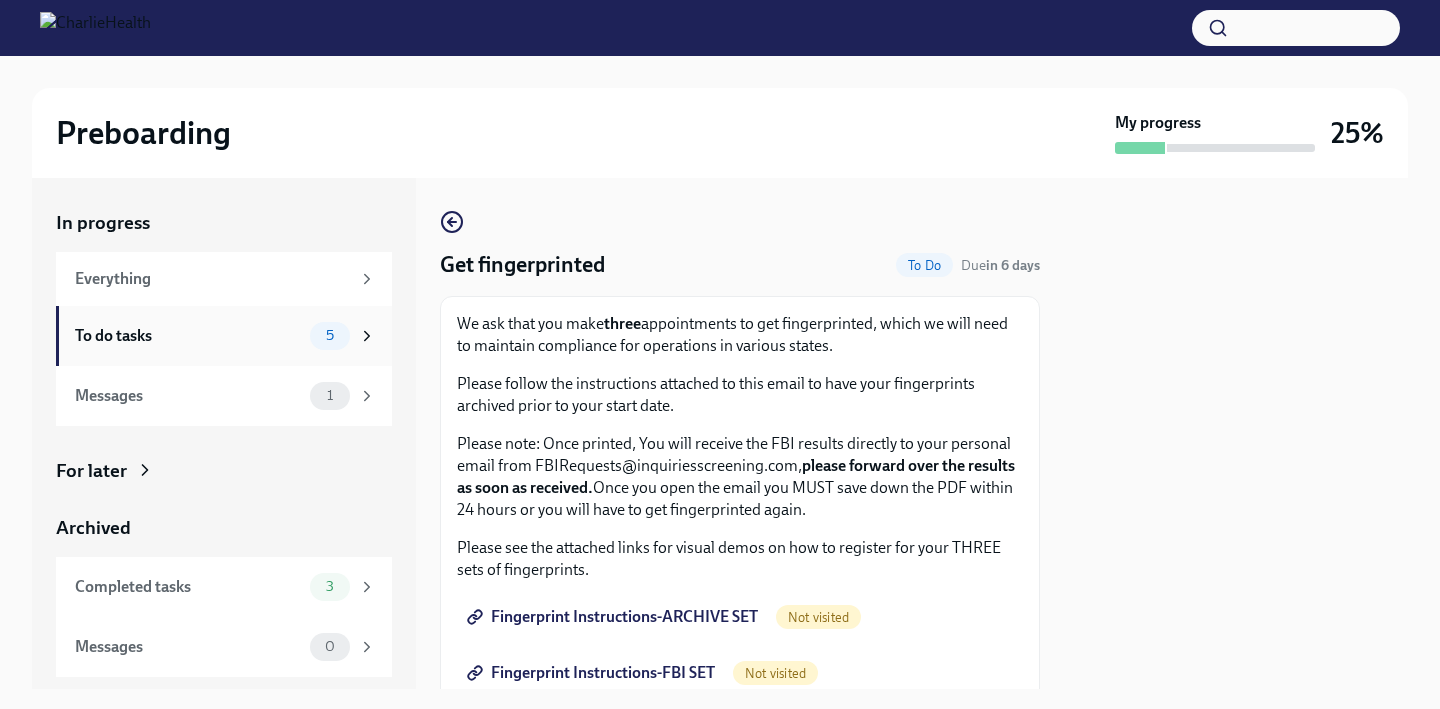 scroll, scrollTop: 0, scrollLeft: 0, axis: both 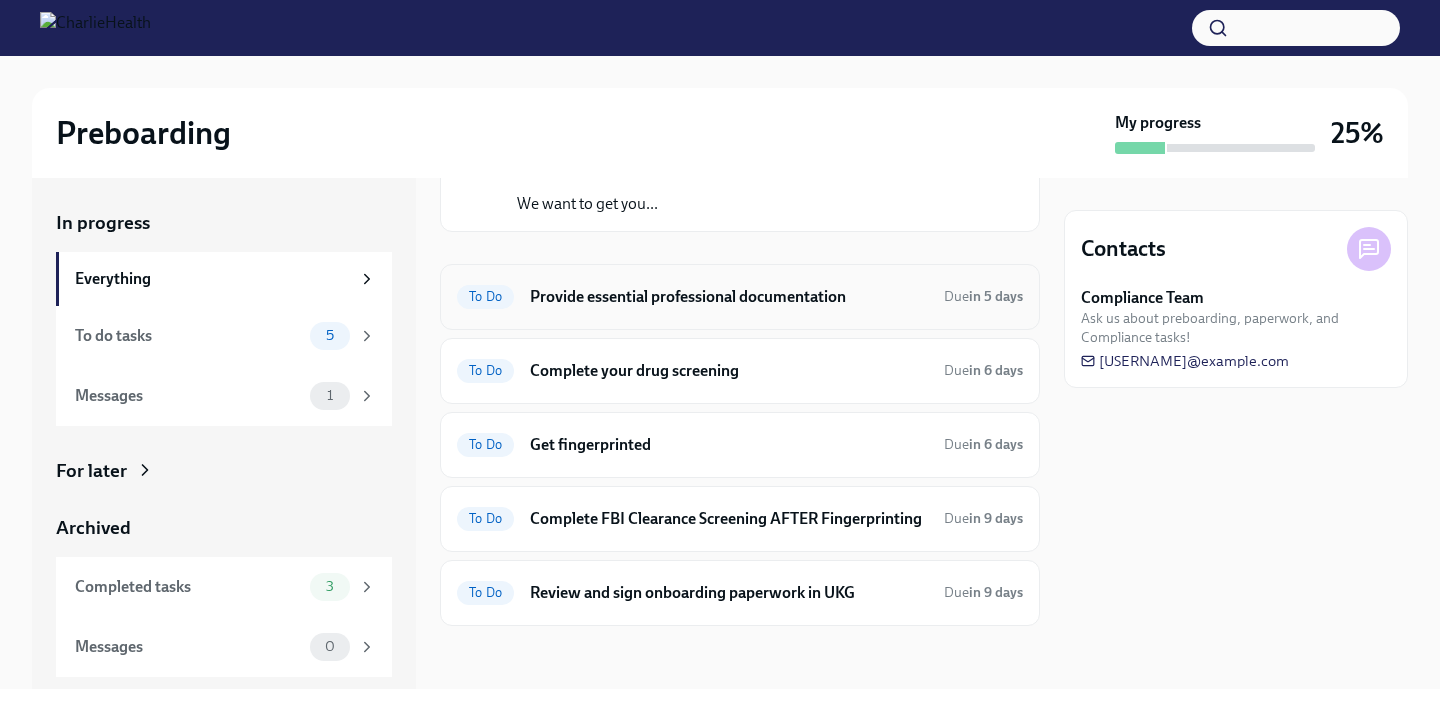 click on "Provide essential professional documentation" at bounding box center (729, 297) 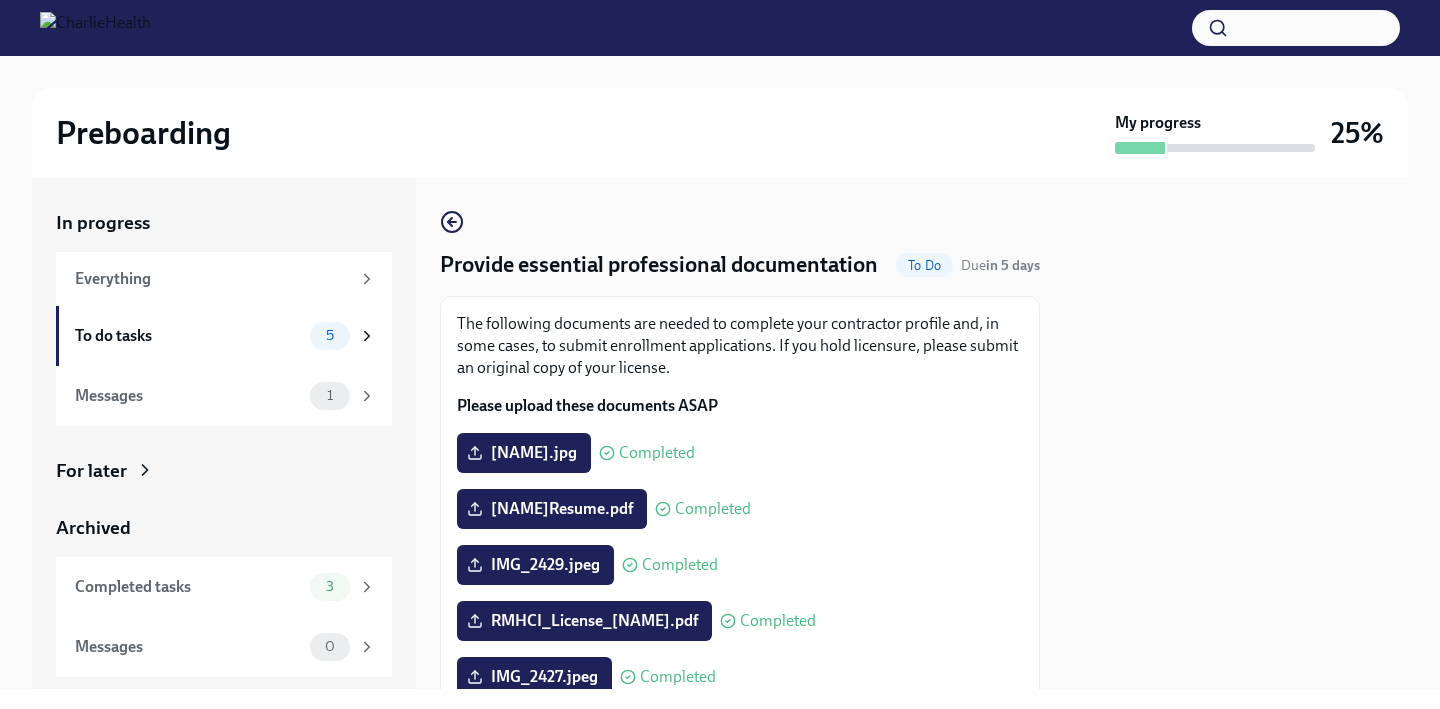scroll, scrollTop: 0, scrollLeft: 0, axis: both 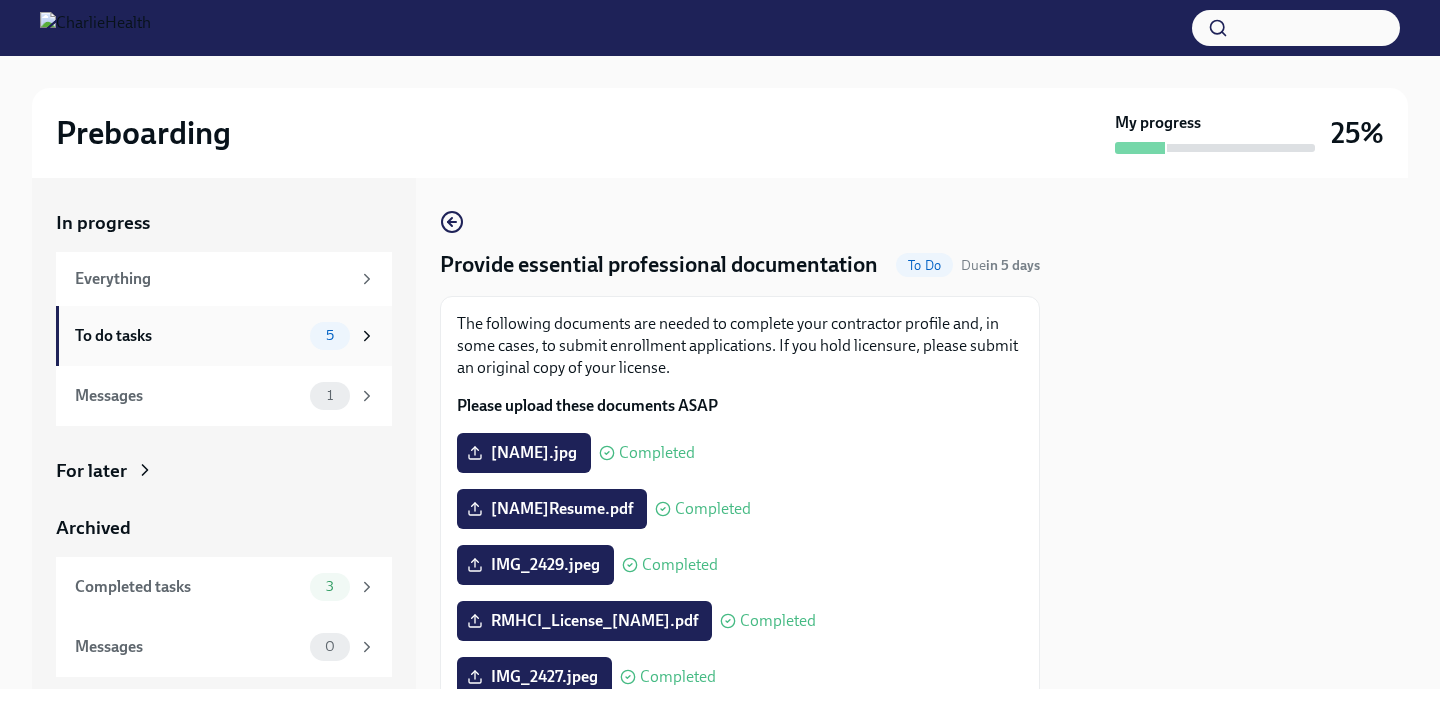 click on "To do tasks" at bounding box center [188, 336] 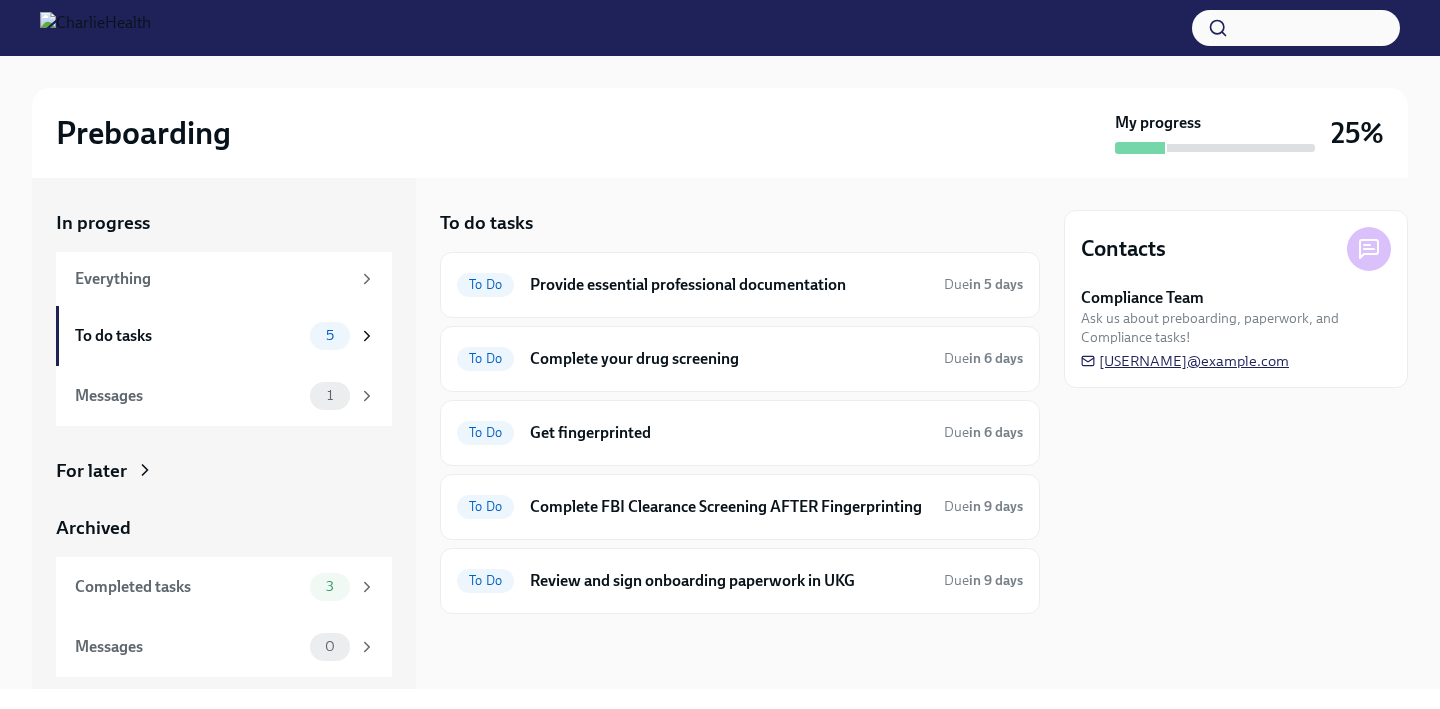 click on "[USERNAME]@example.com" at bounding box center [1185, 361] 